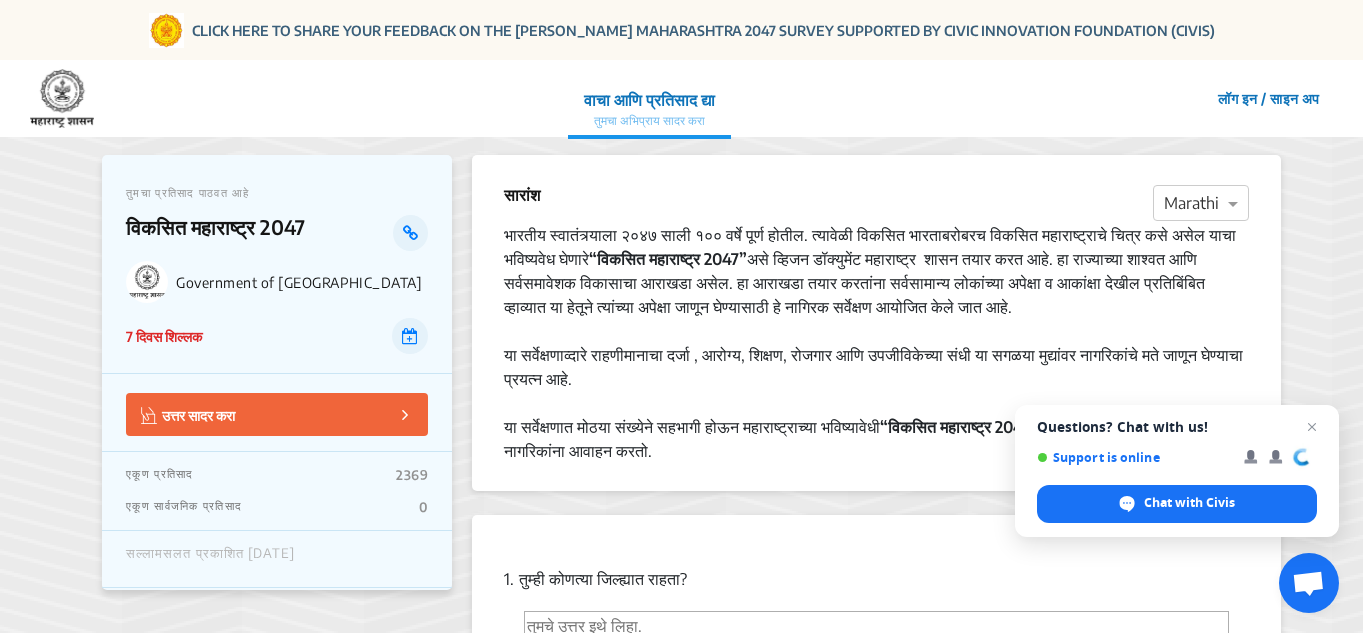 scroll, scrollTop: 0, scrollLeft: 0, axis: both 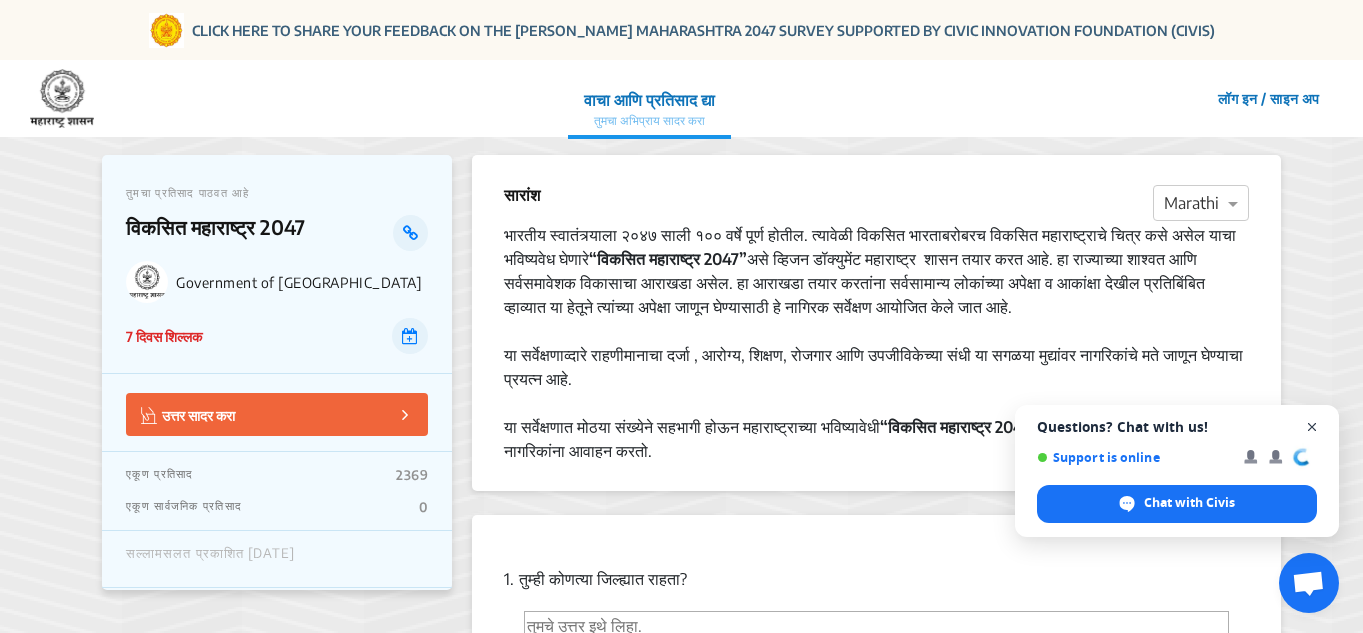 click at bounding box center [1312, 427] 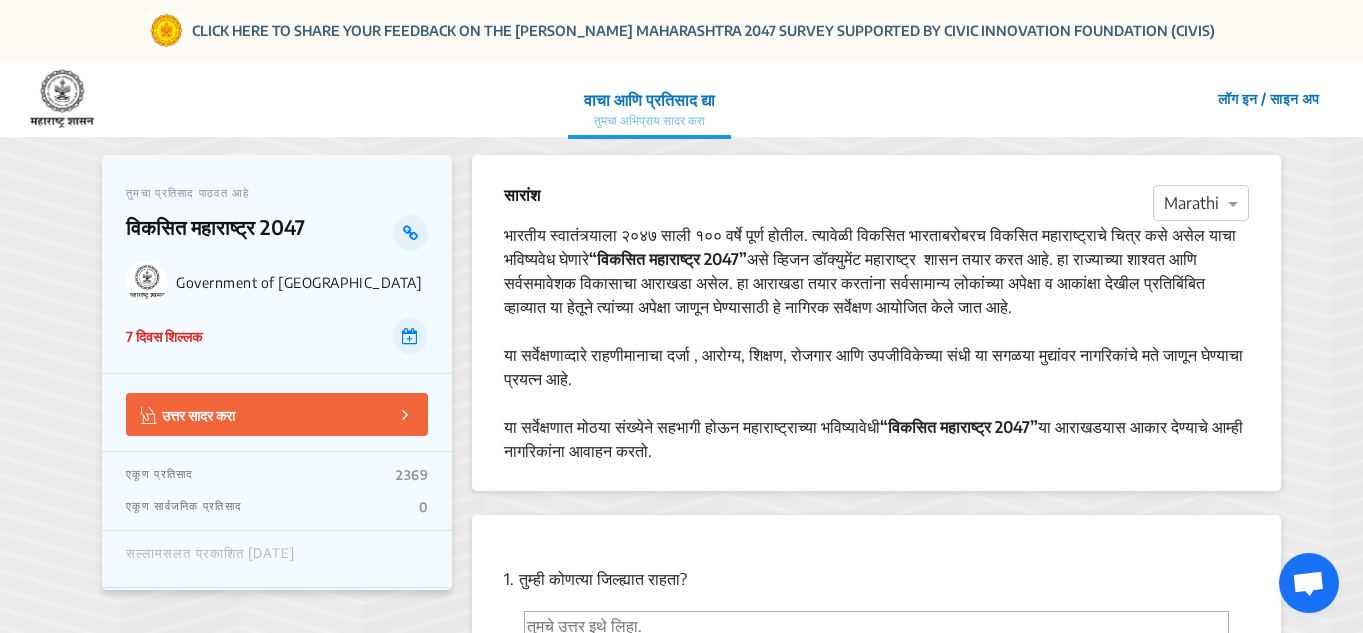 click on "तुमचा प्रतिसाद पाठवत आहे विकसित [GEOGRAPHIC_DATA] 2047 Government of Maharashtra 7 दिवस शिल्लक  उत्तर सादर करा  एकूण प्रतिसाद  2369  एकूण सार्वजनिक प्रतिसाद  0  सल्लामसलत प्रकाशित [DATE]  सारांश  × Marathi
भारतीय स्वातंत्र्याला २०४७ साली १०० वर्षे पूर्ण होतील. त्यावेळी विकसित भारताबरोबरच विकसित महाराष्ट्राचे चित्र कसे असेल याचा भविष्यवेध घेणारे  “विकसित महाराष्ट्र 2047”                             “विकसित महाराष्ट्र 2047”
1. 2.  इतर 3.  इतर" 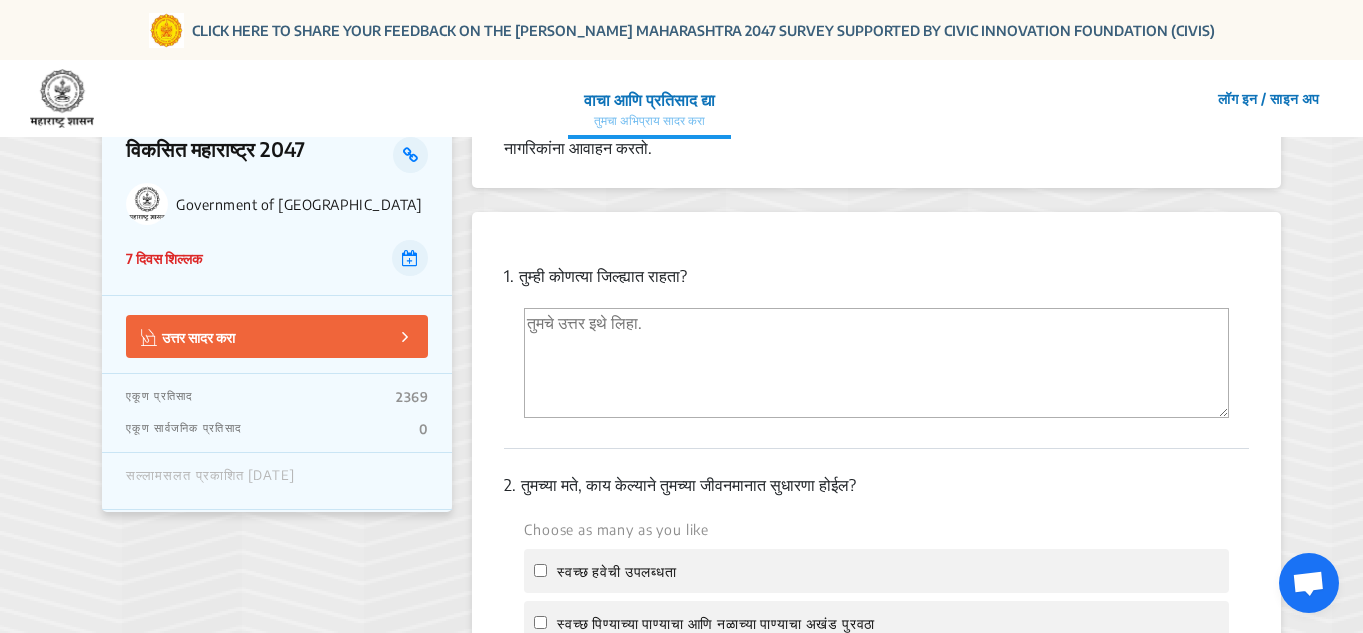 scroll, scrollTop: 320, scrollLeft: 0, axis: vertical 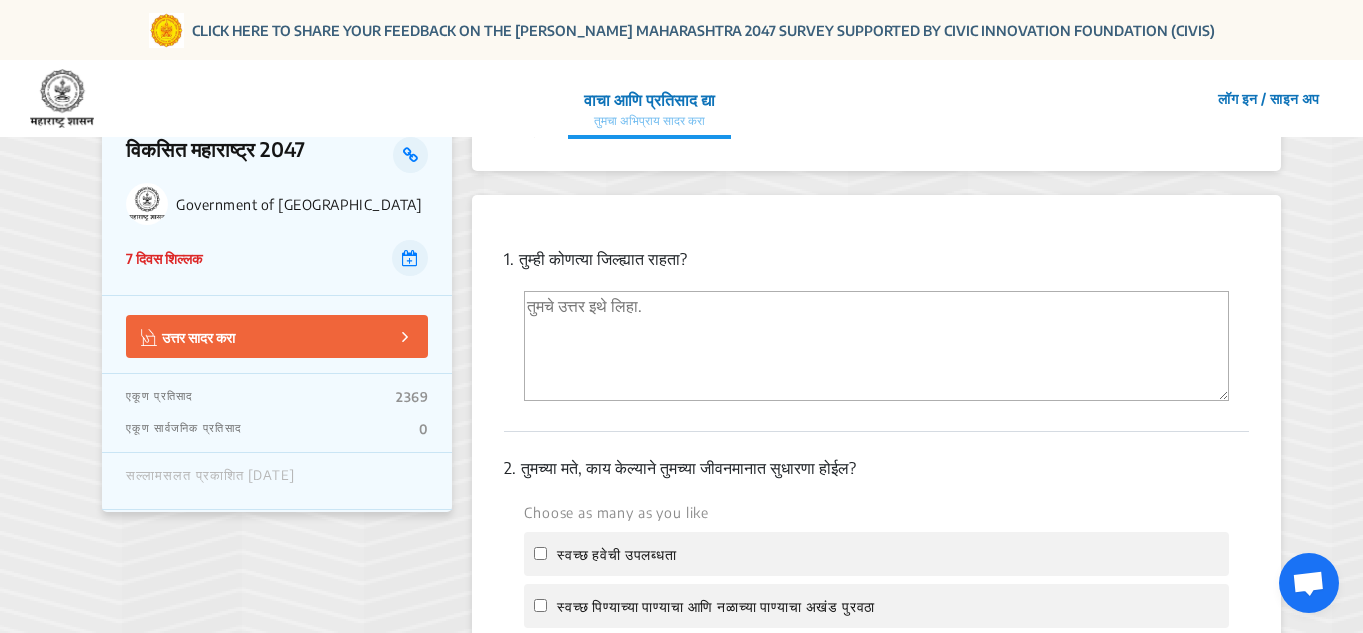 click at bounding box center [876, 346] 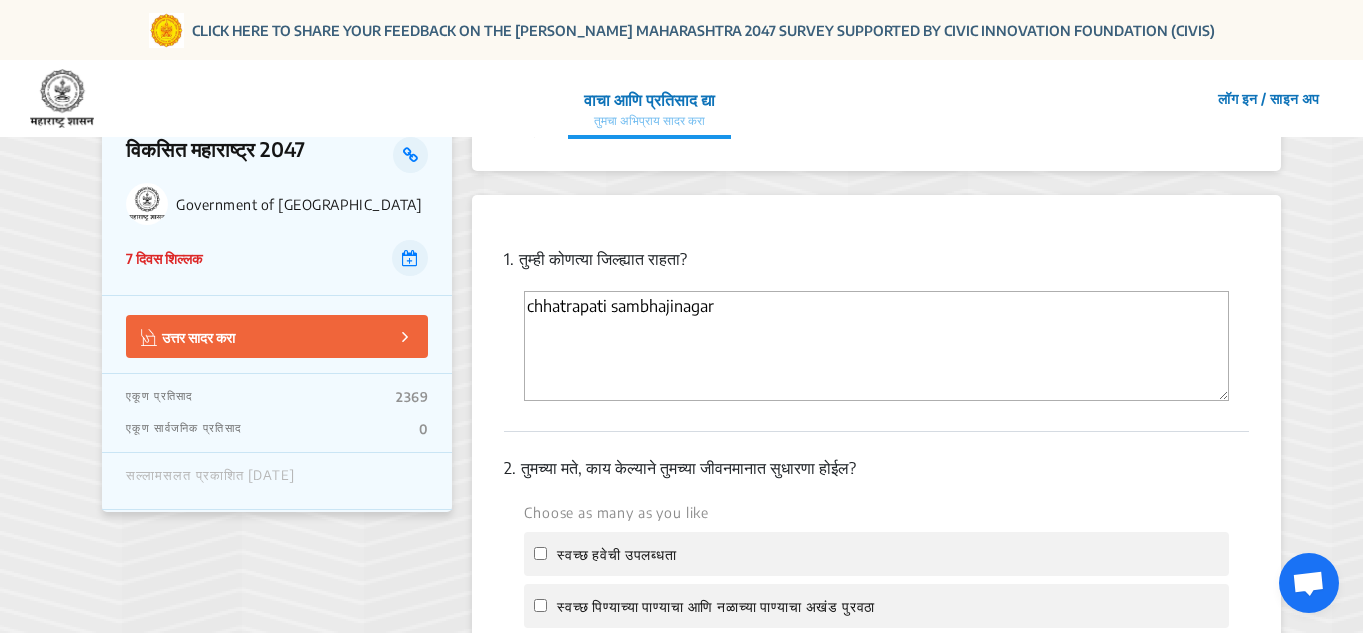 type on "chhatrapati sambhajinagar" 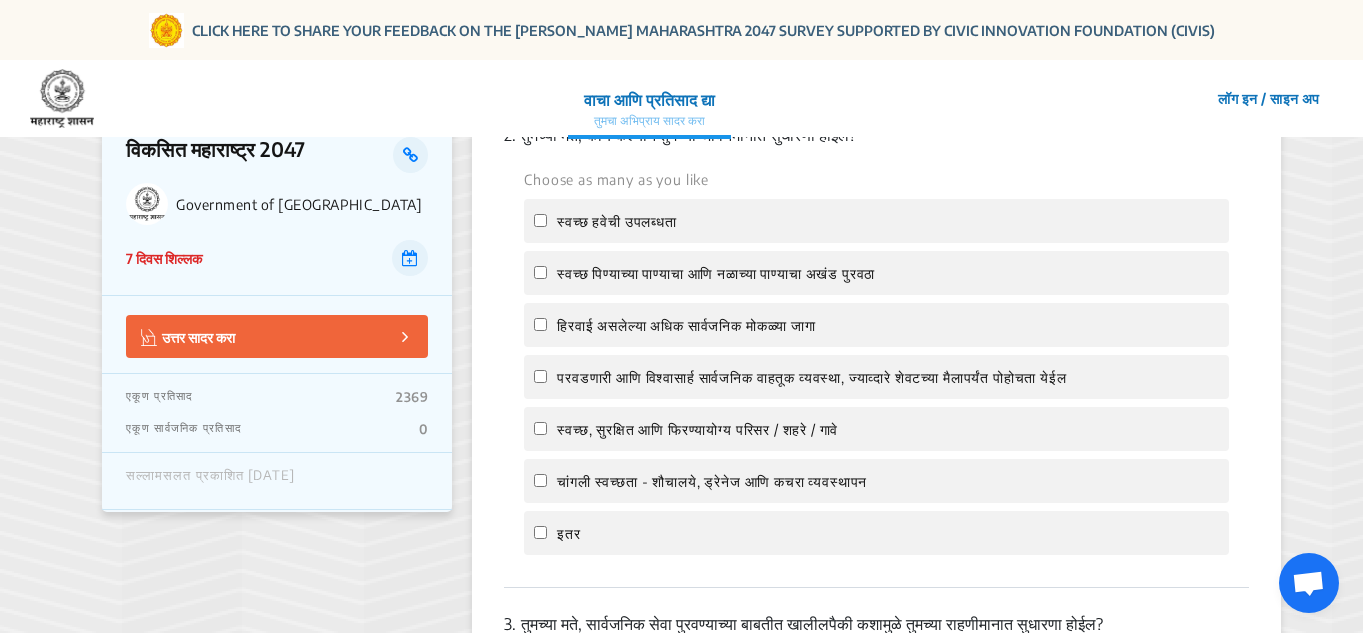 scroll, scrollTop: 680, scrollLeft: 0, axis: vertical 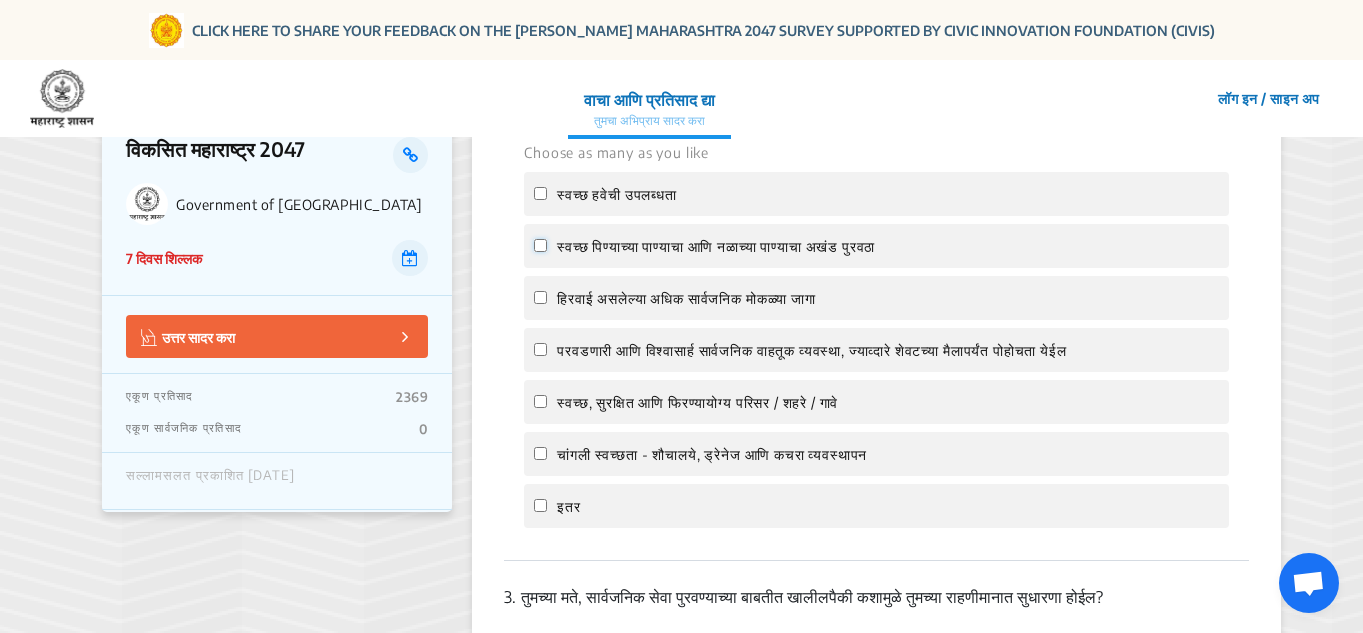 click on "स्वच्छ पिण्याच्या पाण्याचा आणि नळाच्या पाण्याचा अखंड पुरवठा" 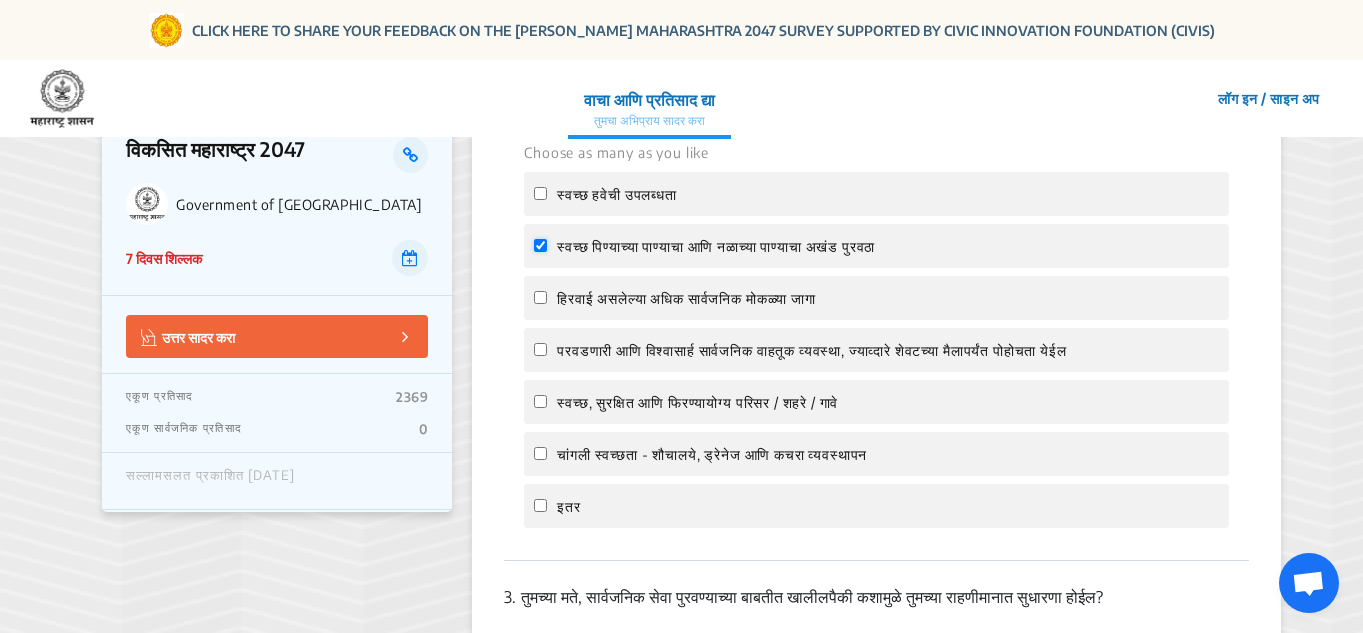checkbox on "true" 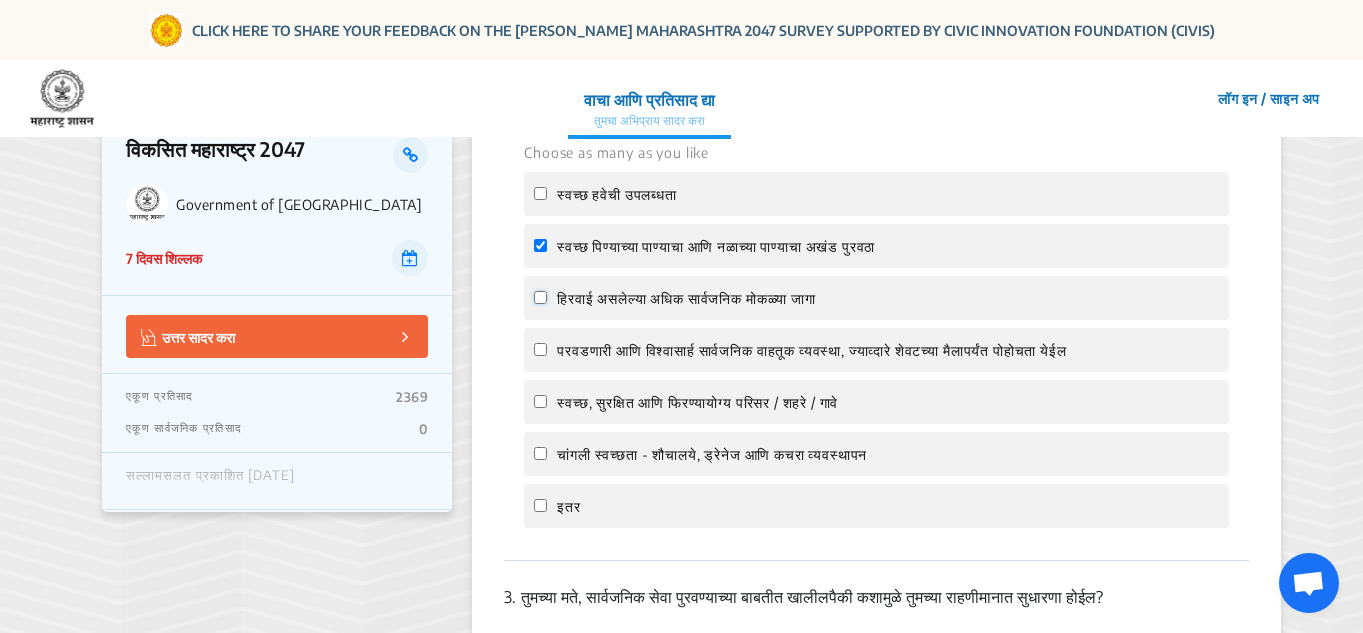 click on "हिरवाई असलेल्या  अधिक सार्वजनिक मोकळ्या जागा" 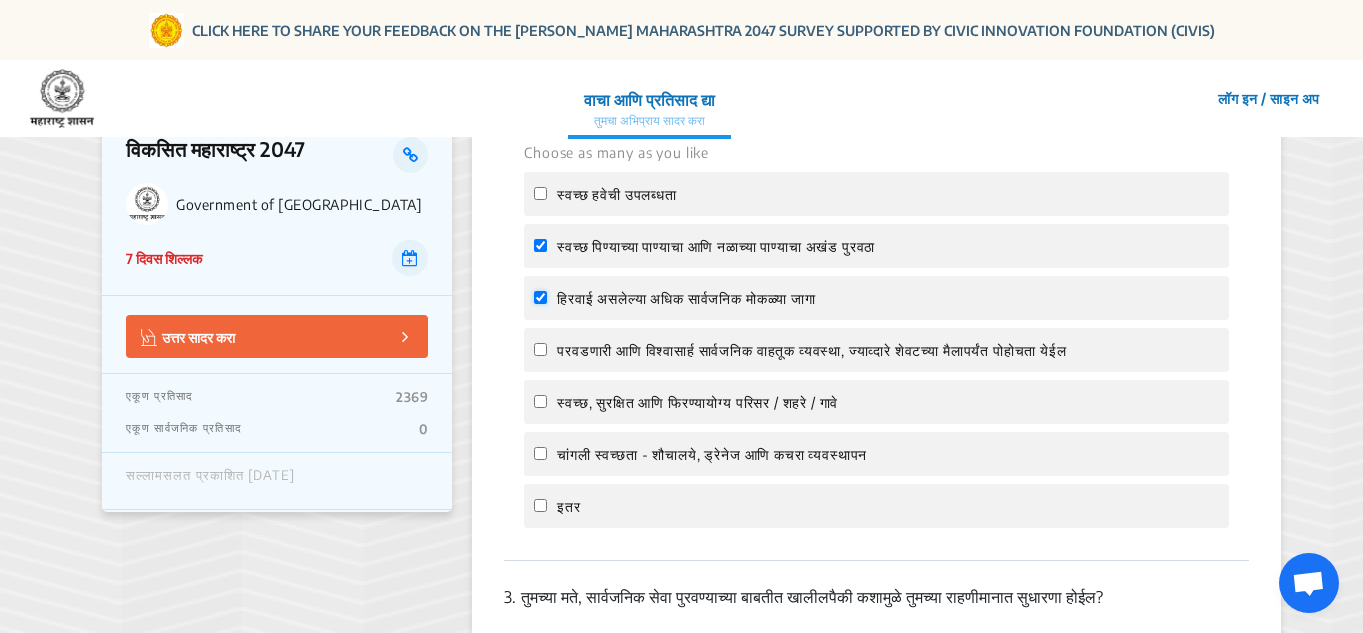 checkbox on "true" 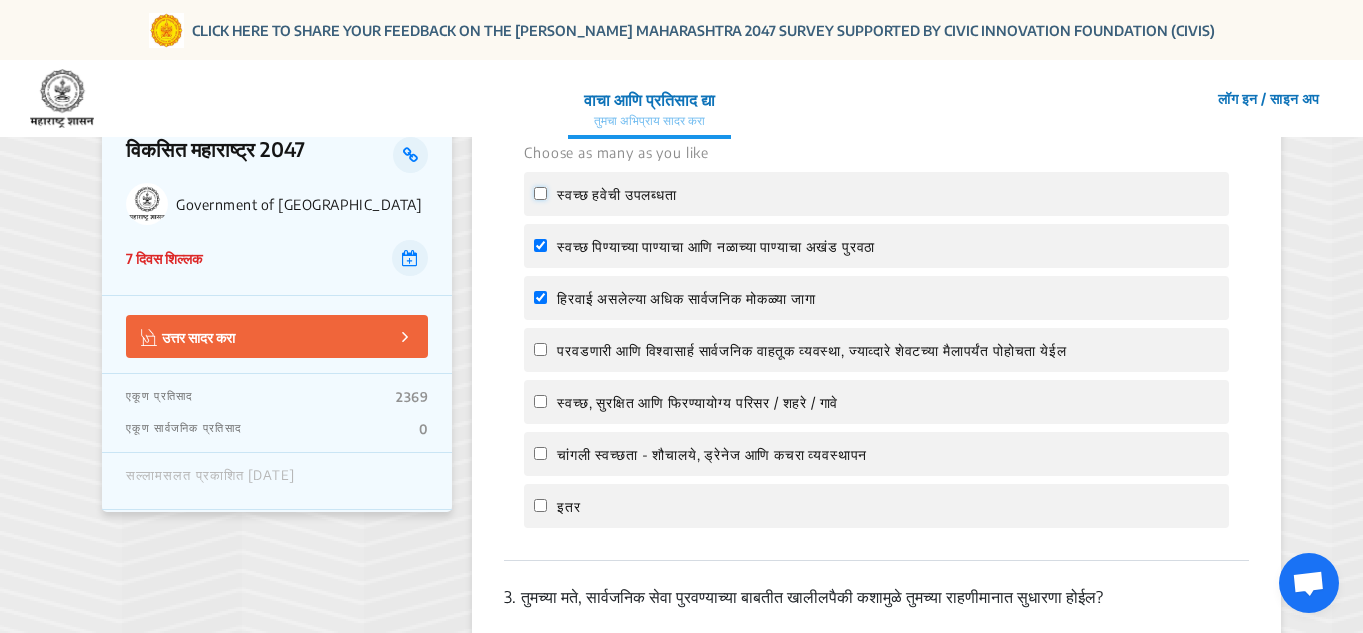 click on "स्वच्छ हवेची उपलब्धता" 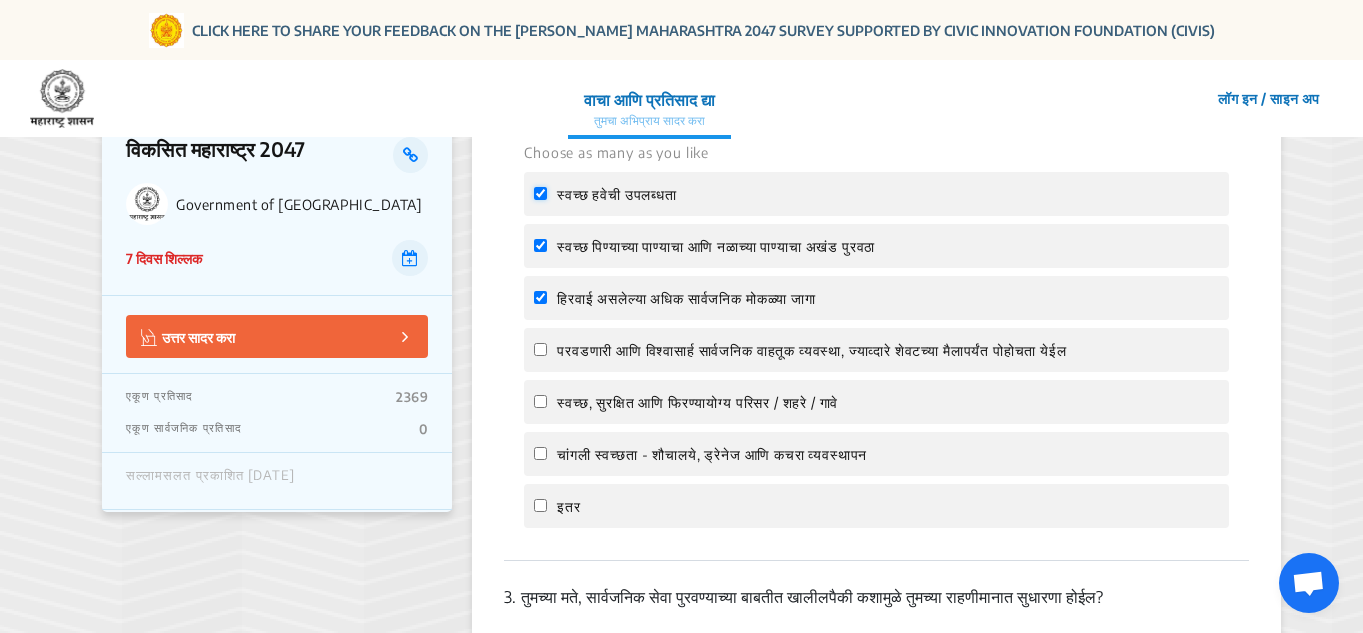 checkbox on "true" 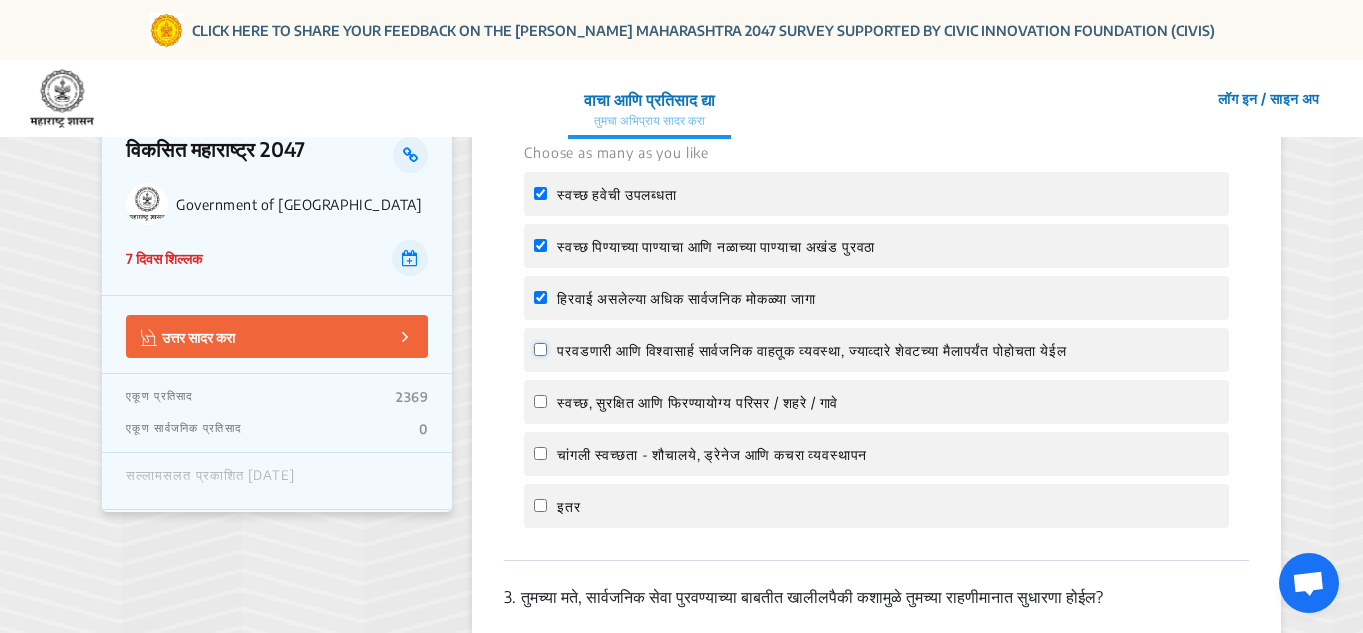 click on "परवडणारी आणि विश्वासार्ह सार्वजनिक वाहतूक व्यवस्था, ज्याव्दारे शेवटच्या मैलापर्यंत पोहोचता येईल" 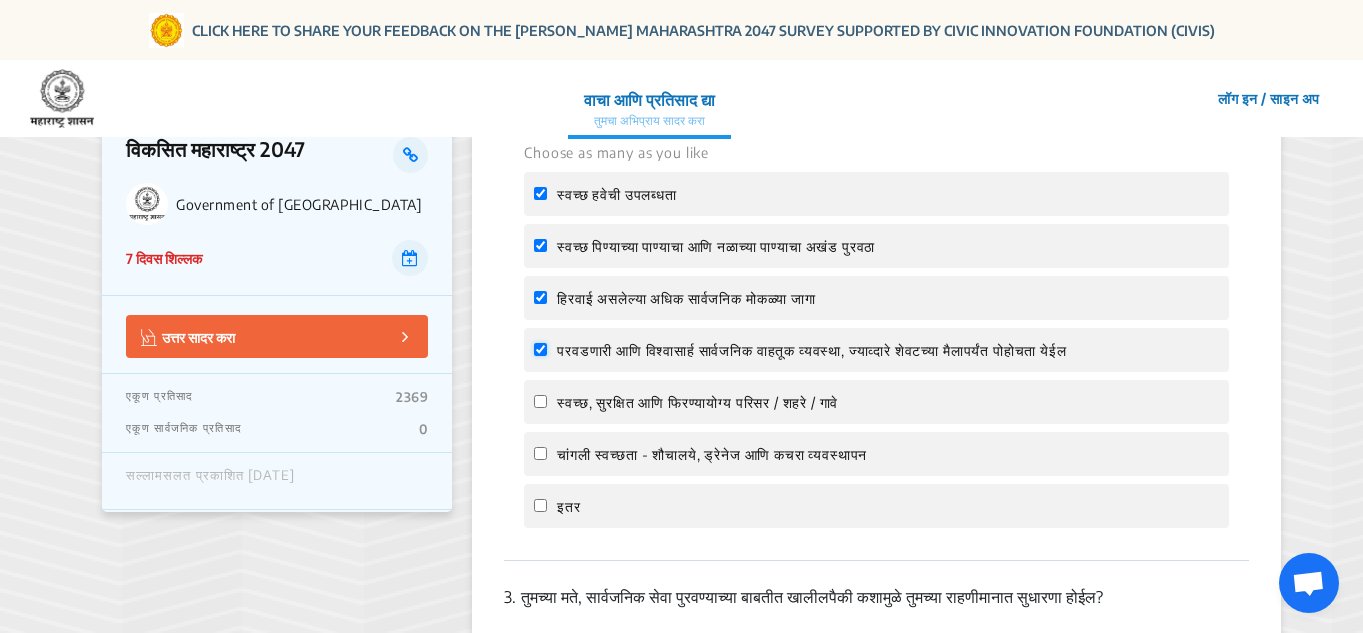 click on "परवडणारी आणि विश्वासार्ह सार्वजनिक वाहतूक व्यवस्था, ज्याव्दारे शेवटच्या मैलापर्यंत पोहोचता येईल" 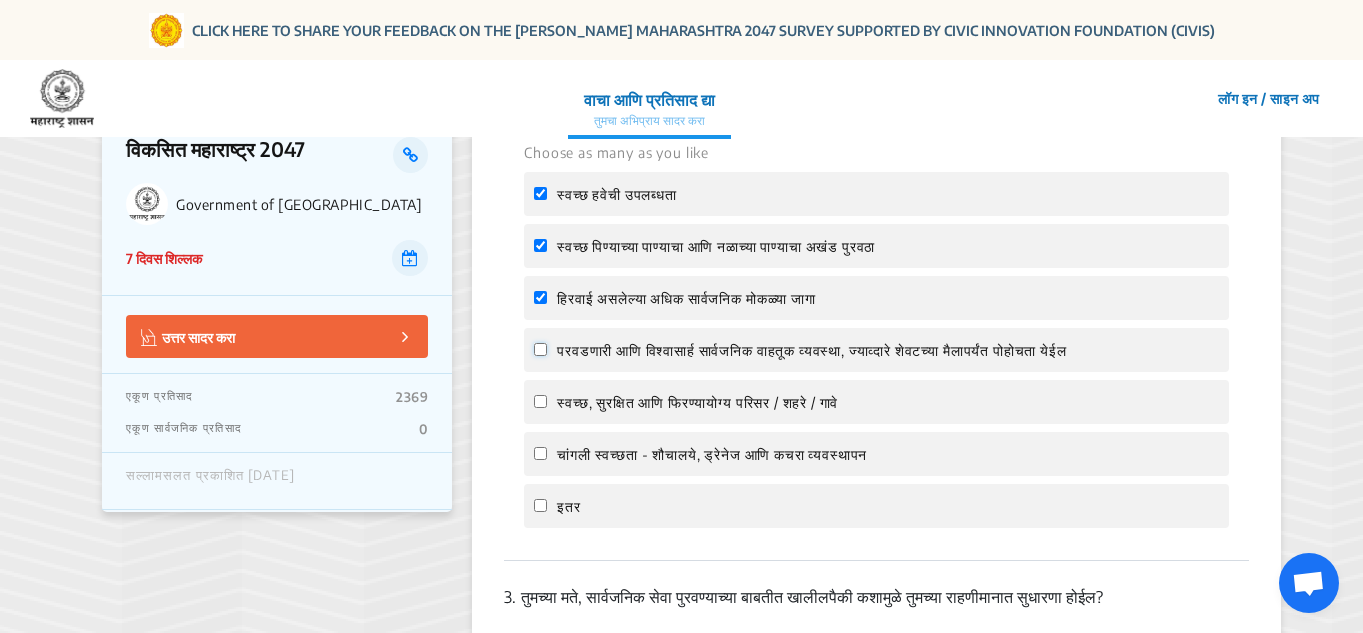click on "परवडणारी आणि विश्वासार्ह सार्वजनिक वाहतूक व्यवस्था, ज्याव्दारे शेवटच्या मैलापर्यंत पोहोचता येईल" 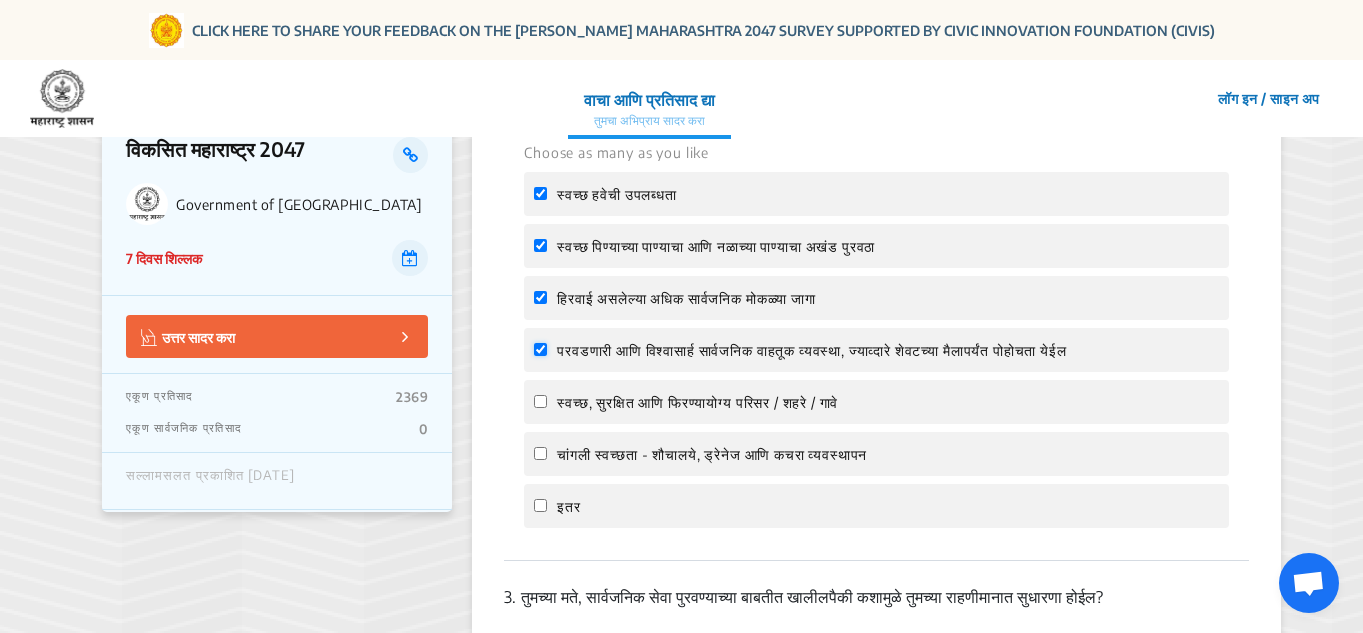 checkbox on "true" 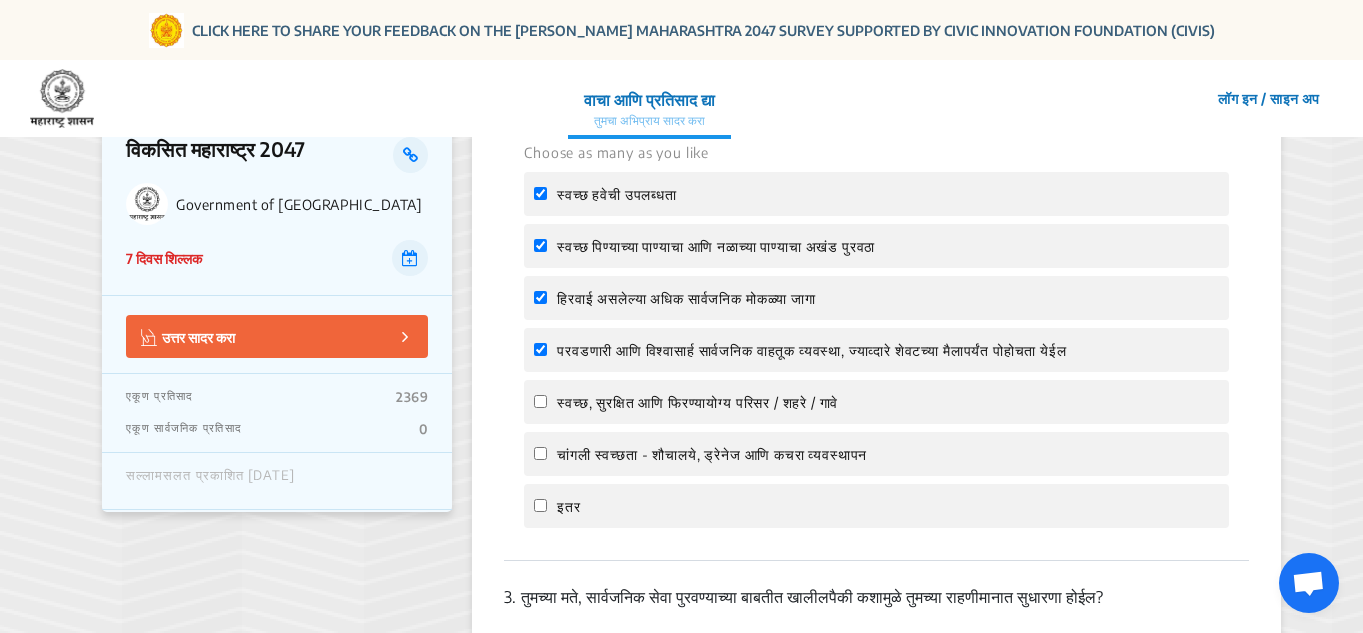 click on "स्वच्छ, सुरक्षित आणि फिरण्यायोग्य परिसर / शहरे / गावे" 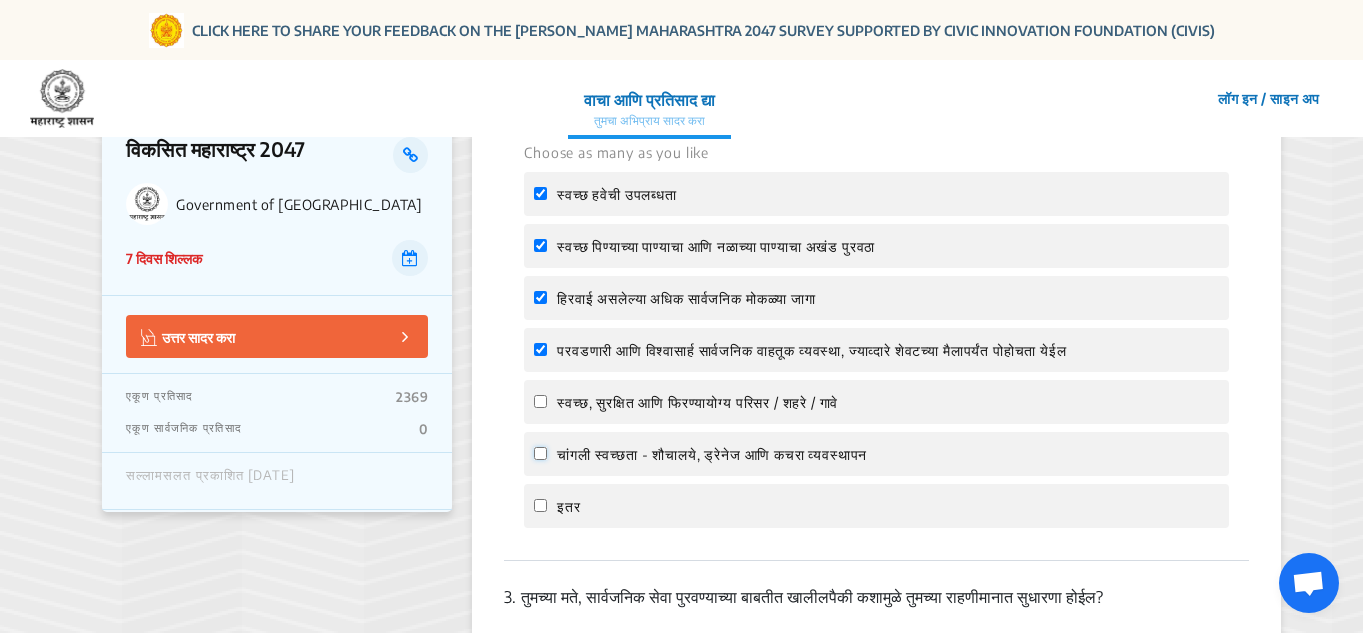 click on "चांगली स्वच्छता - शौचालये, ड्रेनेज आणि कचरा व्यवस्थापन" 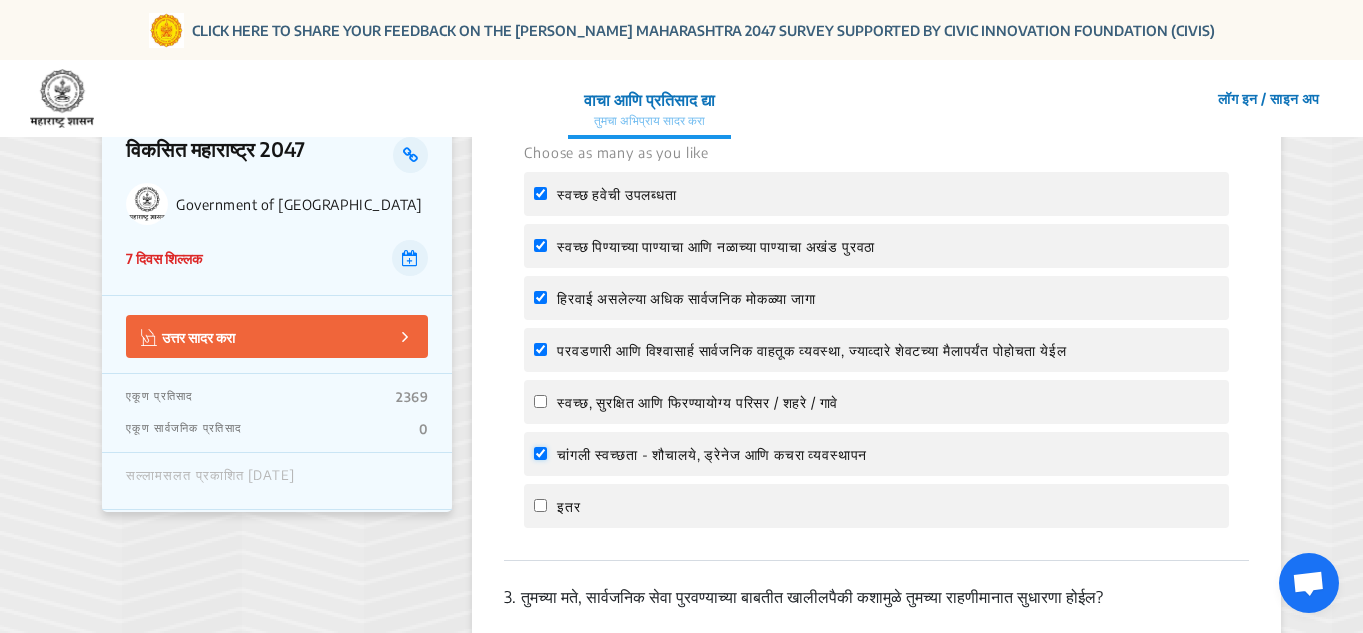 checkbox on "true" 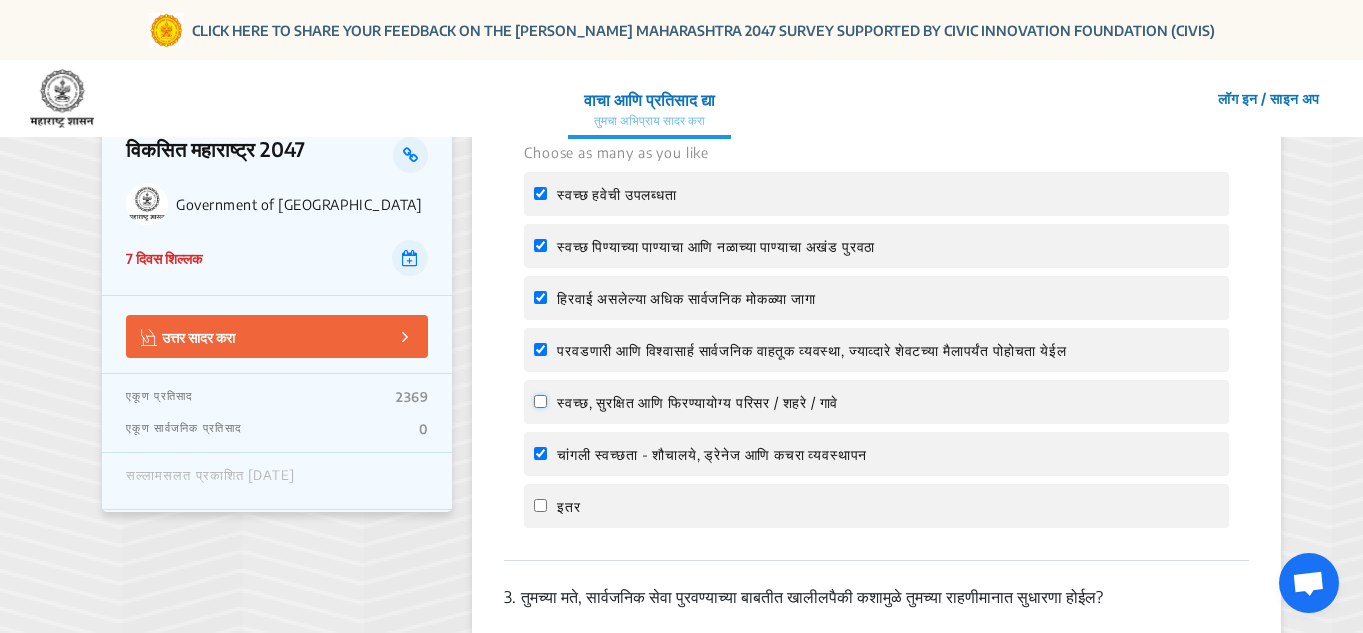 click on "स्वच्छ, सुरक्षित आणि फिरण्यायोग्य परिसर / शहरे / गावे" 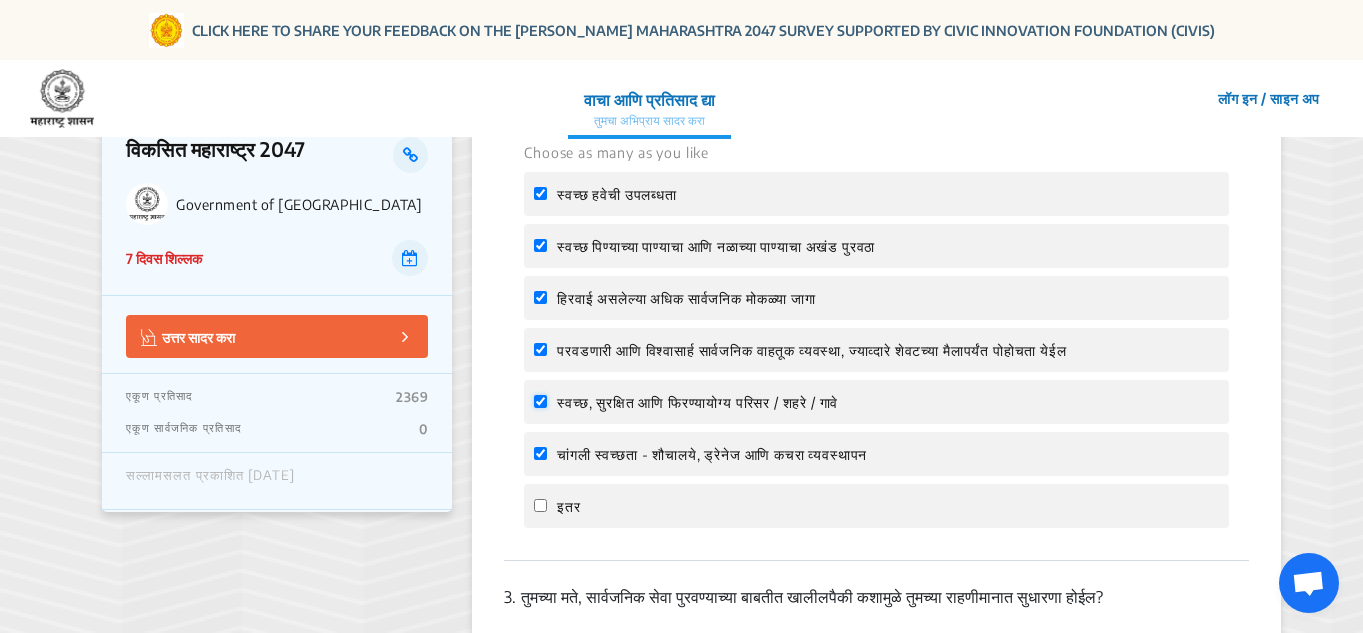 checkbox on "true" 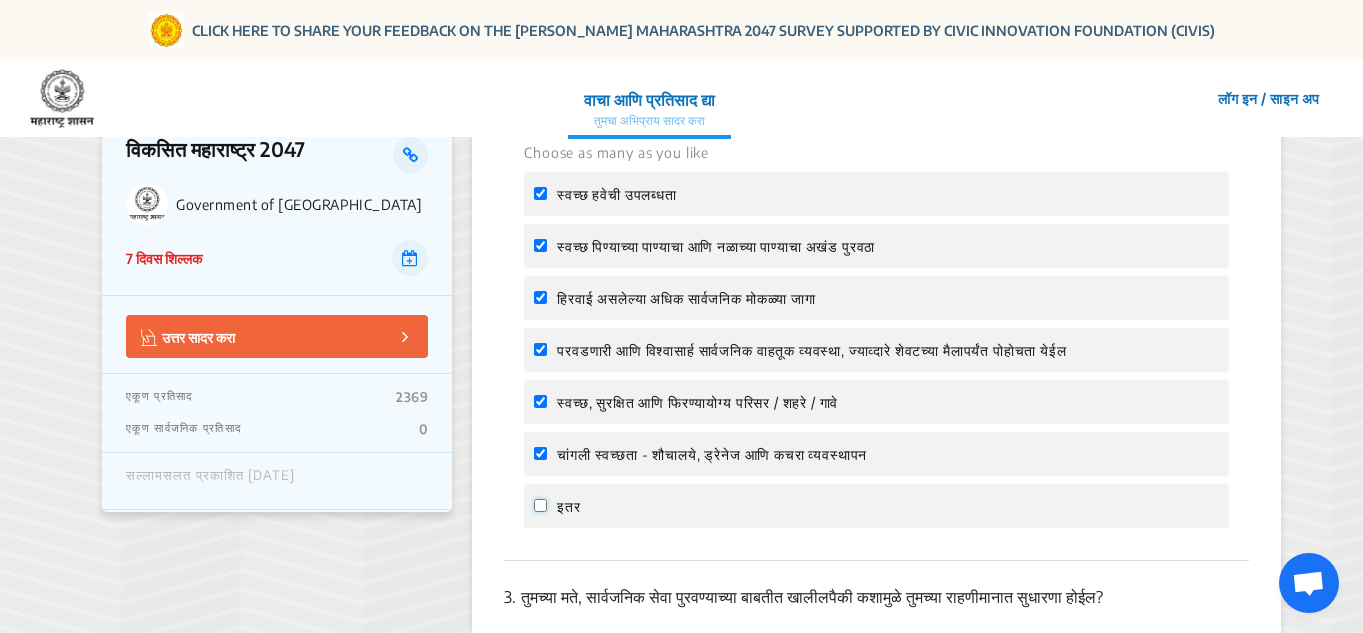 click on "इतर" 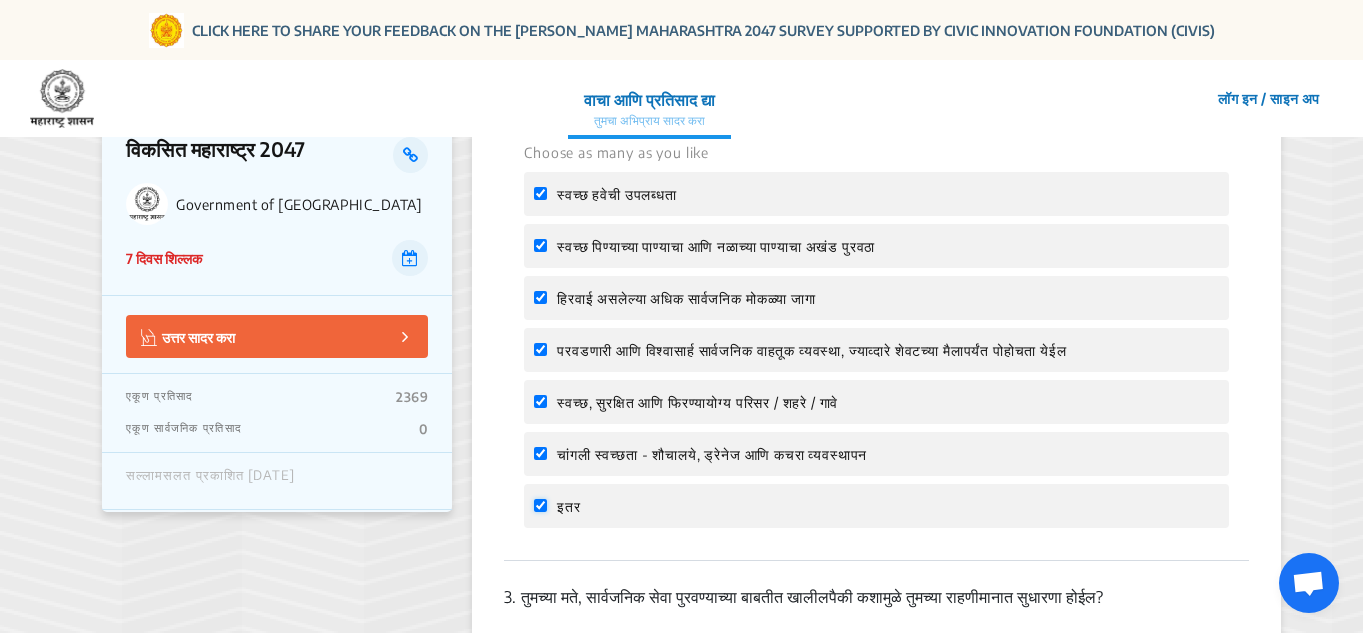 checkbox on "true" 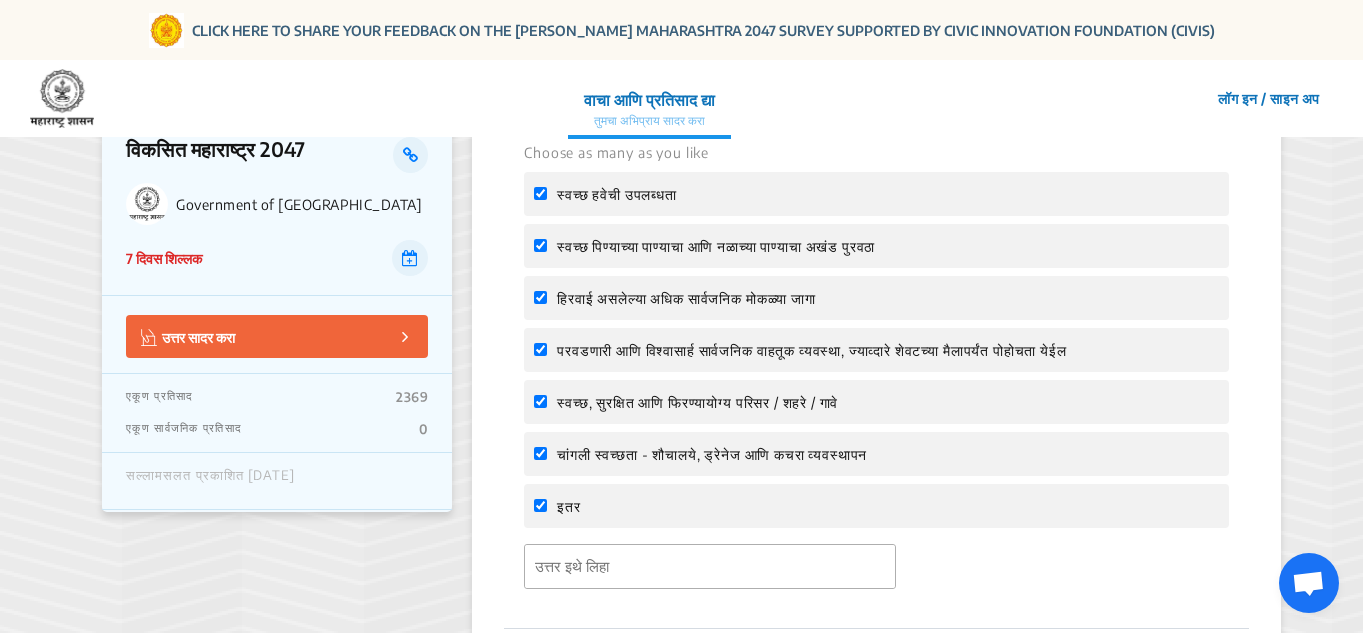 click on "2.  तुमच्या मते, काय केल्याने तुमच्या जीवनमानात सुधारणा होईल?   Choose as many as you like स्वच्छ हवेची उपलब्धता स्वच्छ पिण्याच्या पाण्याचा आणि नळाच्या पाण्याचा अखंड पुरवठा हिरवाई असलेल्या  अधिक सार्वजनिक मोकळ्या जागा परवडणारी आणि विश्वासार्ह सार्वजनिक वाहतूक व्यवस्था, ज्याव्दारे शेवटच्या मैलापर्यंत पोहोचता येईल स्वच्छ, सुरक्षित आणि फिरण्यायोग्य परिसर / शहरे / गावे  इतर" 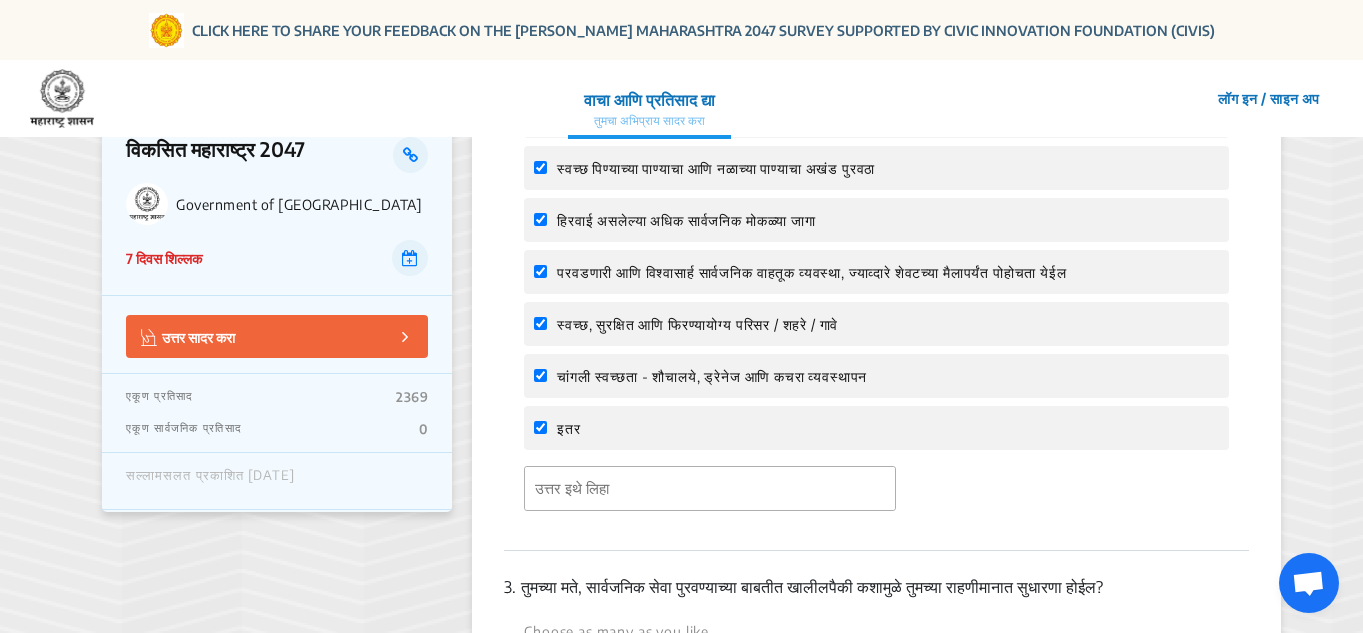 scroll, scrollTop: 760, scrollLeft: 0, axis: vertical 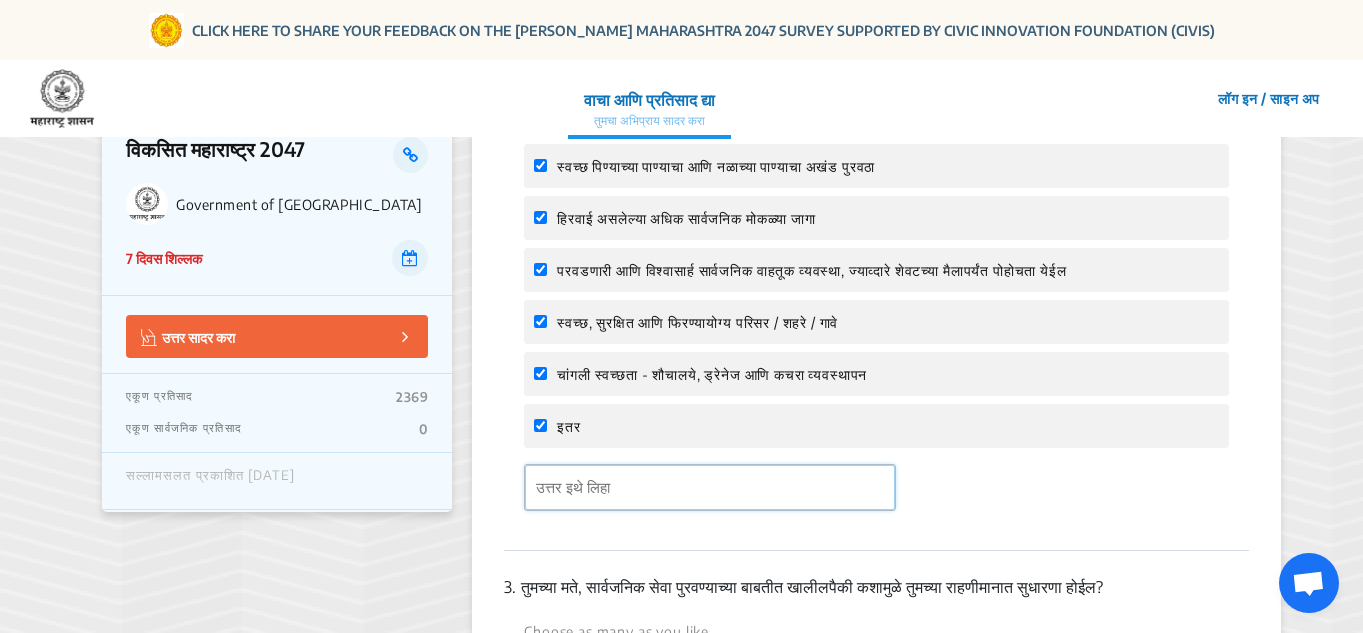 click 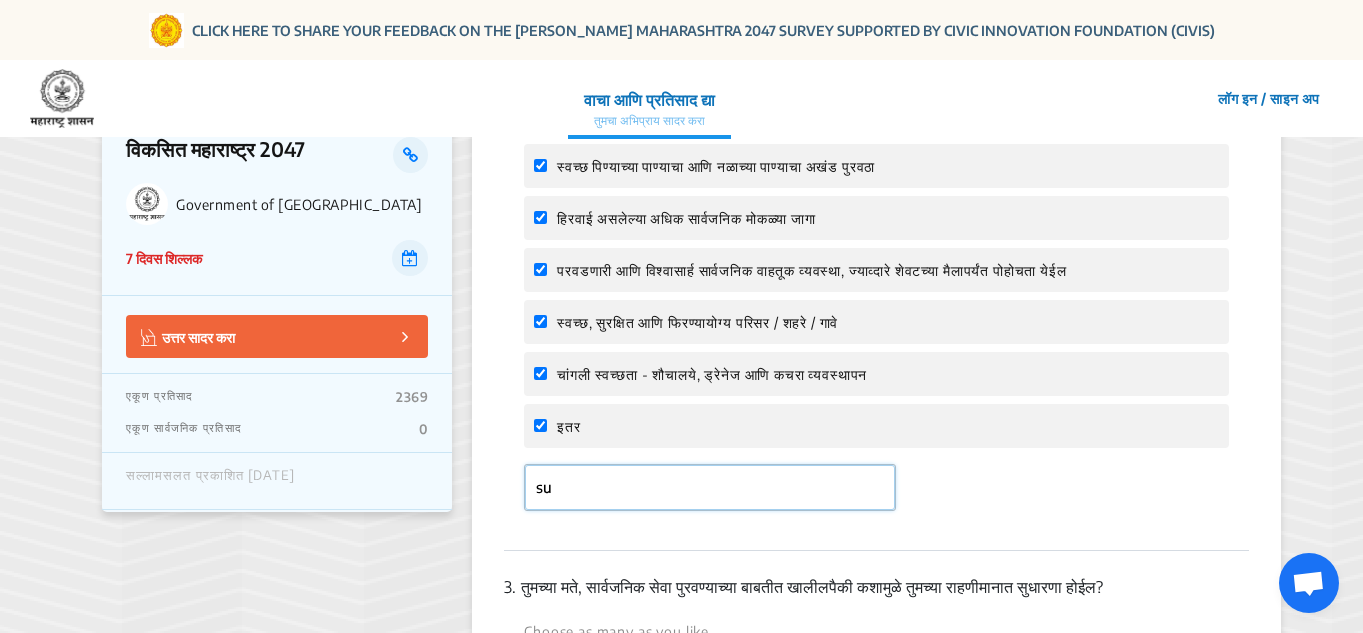 type on "s" 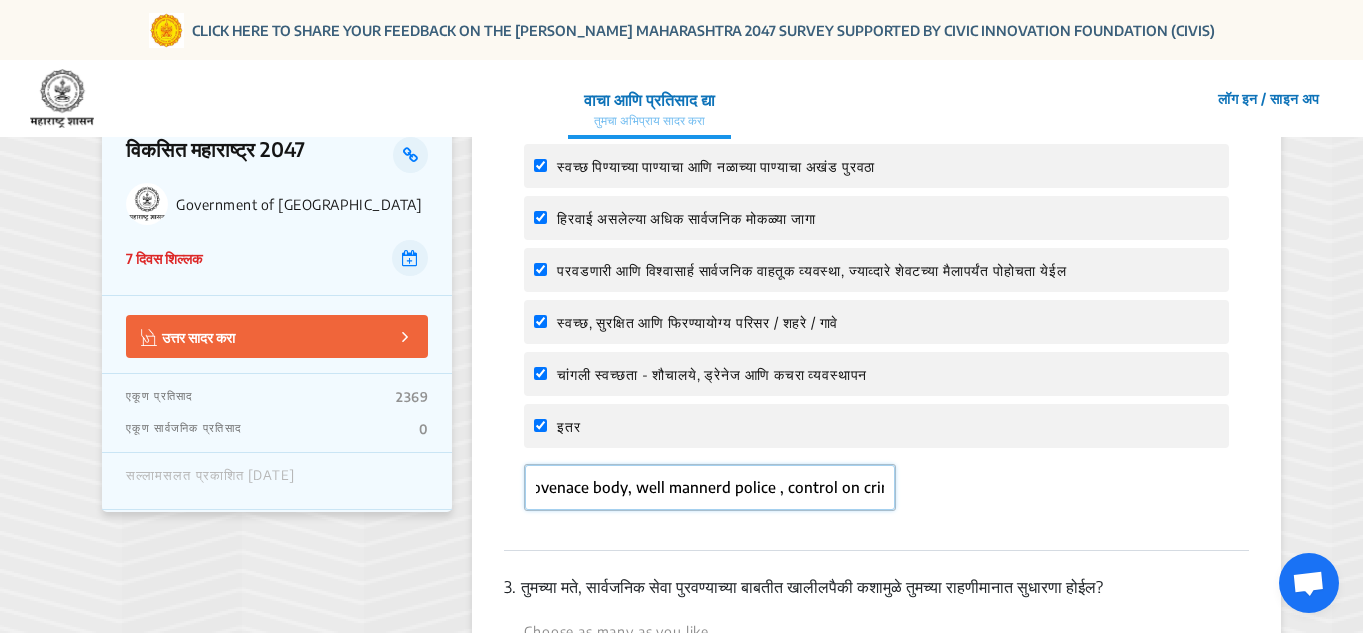 scroll, scrollTop: 0, scrollLeft: 132, axis: horizontal 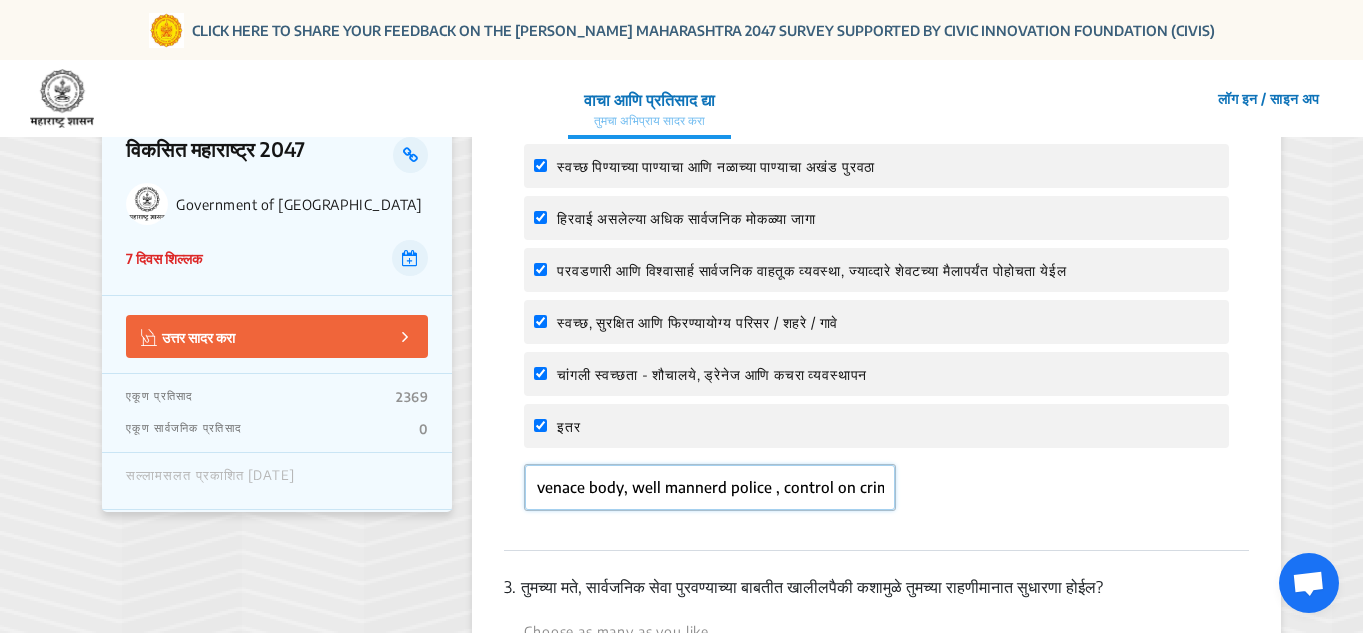 type on "well maintained govenace body, well mannerd police , control on crime" 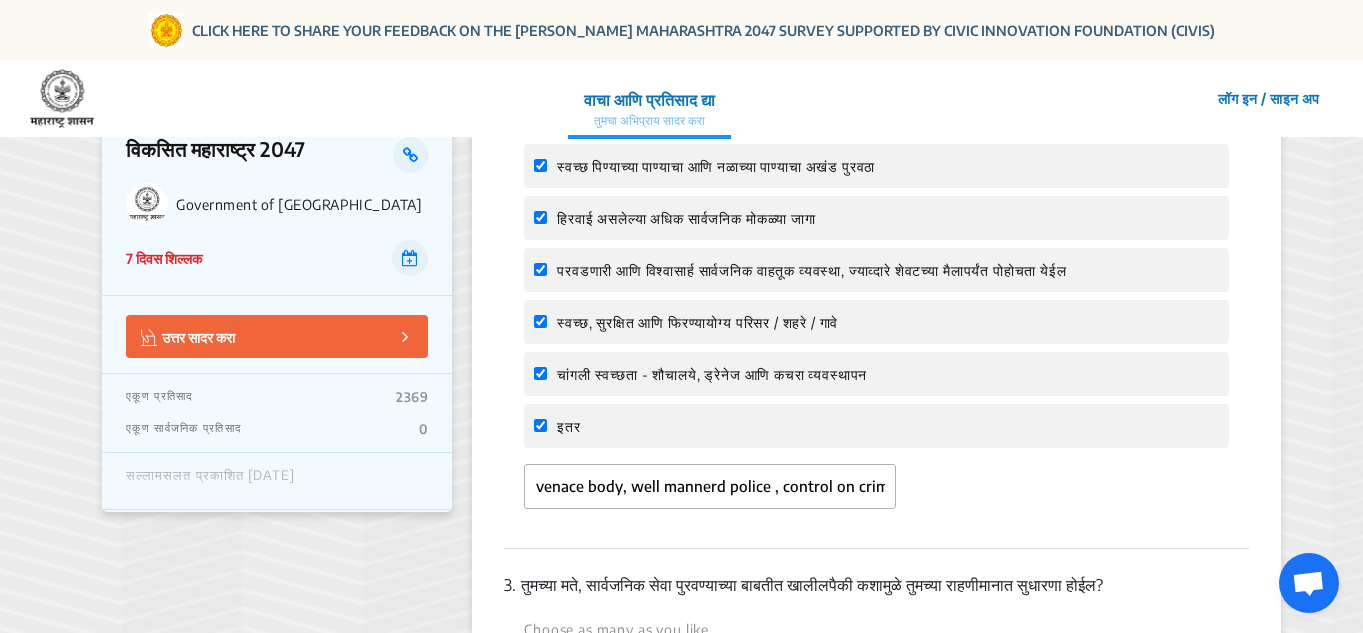scroll, scrollTop: 0, scrollLeft: 0, axis: both 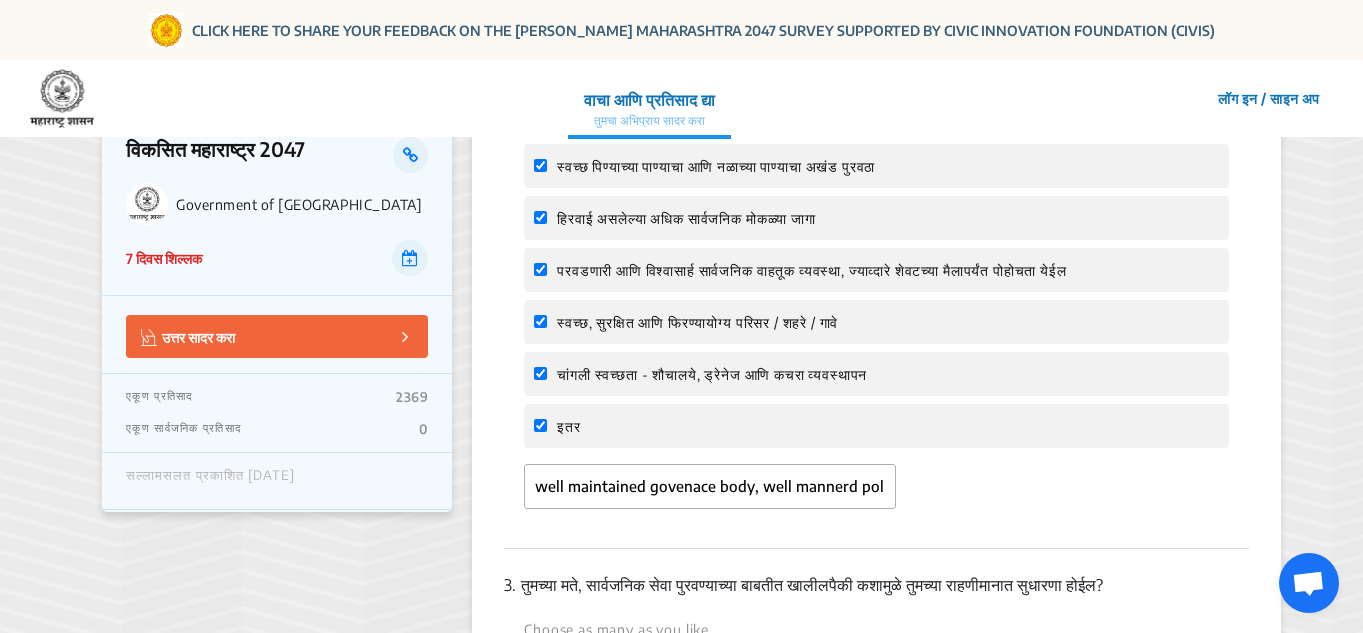 click on "2.  तुमच्या मते, काय केल्याने तुमच्या जीवनमानात सुधारणा होईल?   Choose as many as you like स्वच्छ हवेची उपलब्धता स्वच्छ पिण्याच्या पाण्याचा आणि नळाच्या पाण्याचा अखंड पुरवठा हिरवाई असलेल्या  अधिक सार्वजनिक मोकळ्या जागा परवडणारी आणि विश्वासार्ह सार्वजनिक वाहतूक व्यवस्था, ज्याव्दारे शेवटच्या मैलापर्यंत पोहोचता येईल स्वच्छ, सुरक्षित आणि फिरण्यायोग्य परिसर / शहरे / गावे  इतर well maintained govenace body, well mannerd police , control on crime" 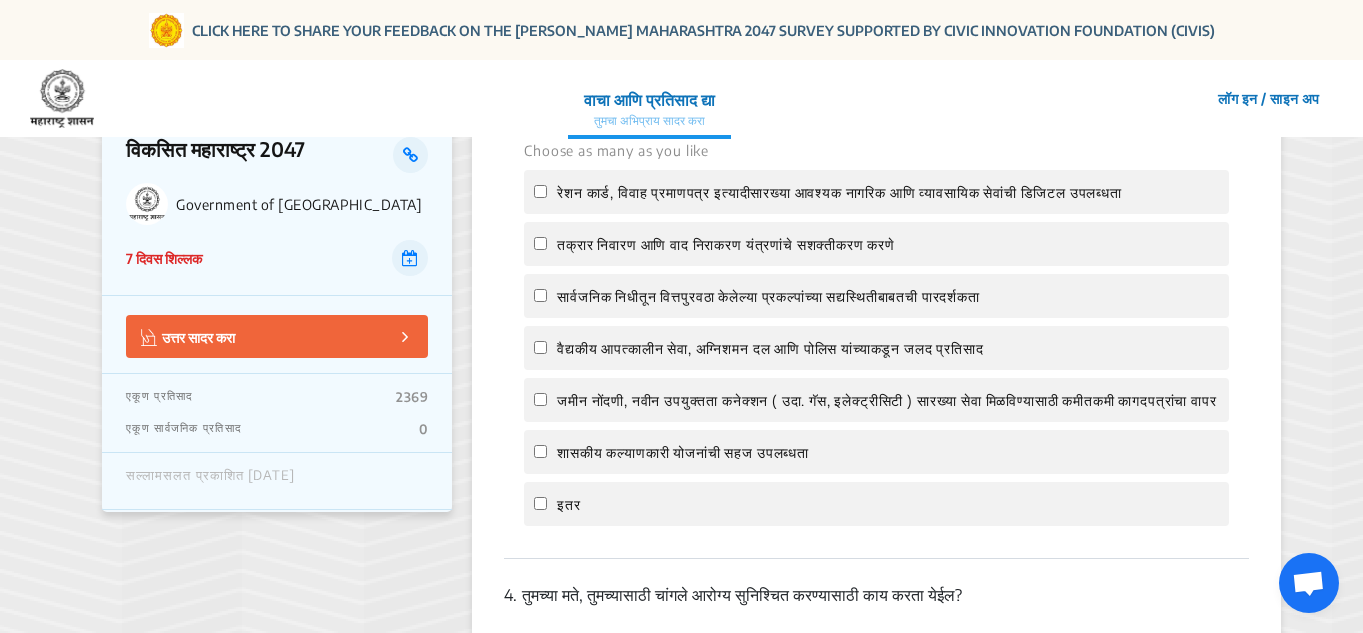 scroll, scrollTop: 1240, scrollLeft: 0, axis: vertical 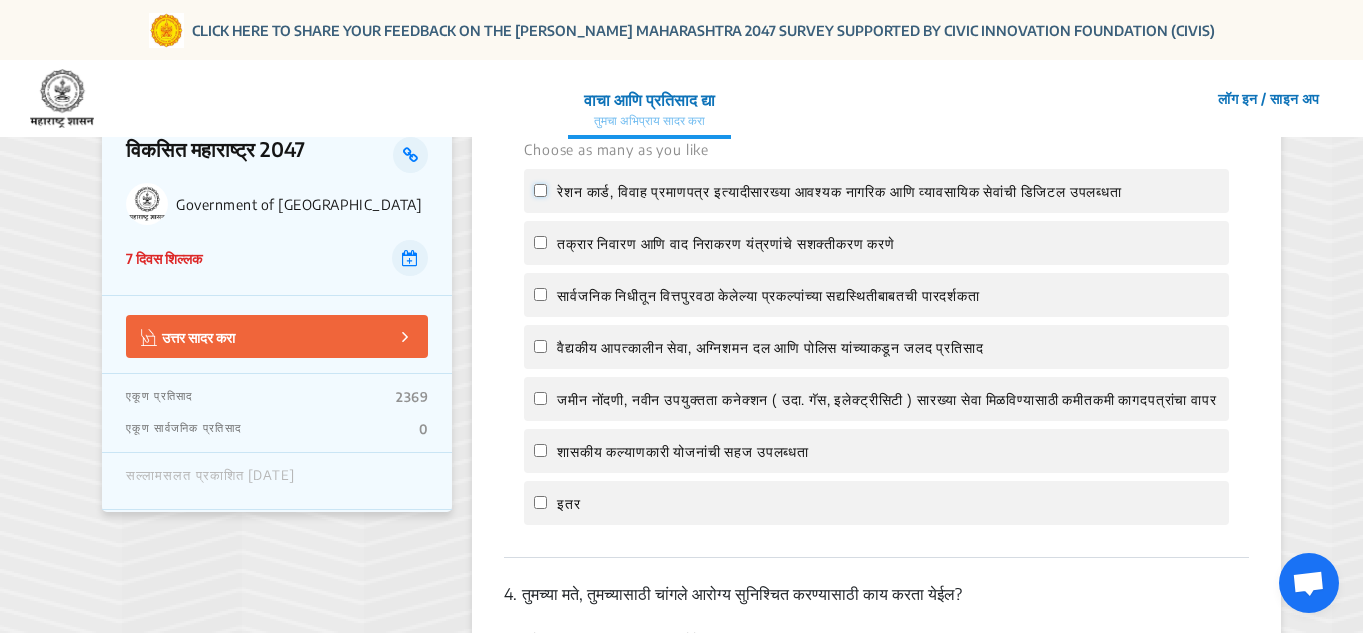 click on "रेशन कार्ड, विवाह प्रमाणपत्र इत्यादीसारख्या आवश्यक नागरिक आणि व्यावसायिक सेवांची डिजिटल उपलब्धता" 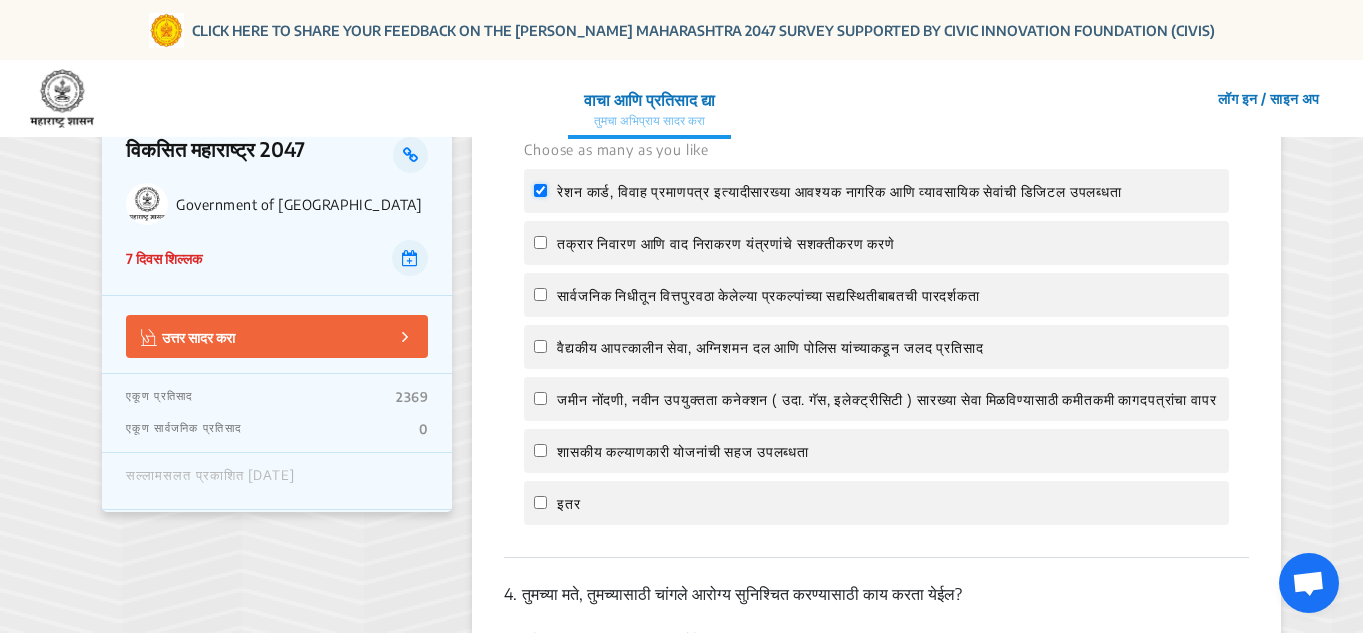 checkbox on "true" 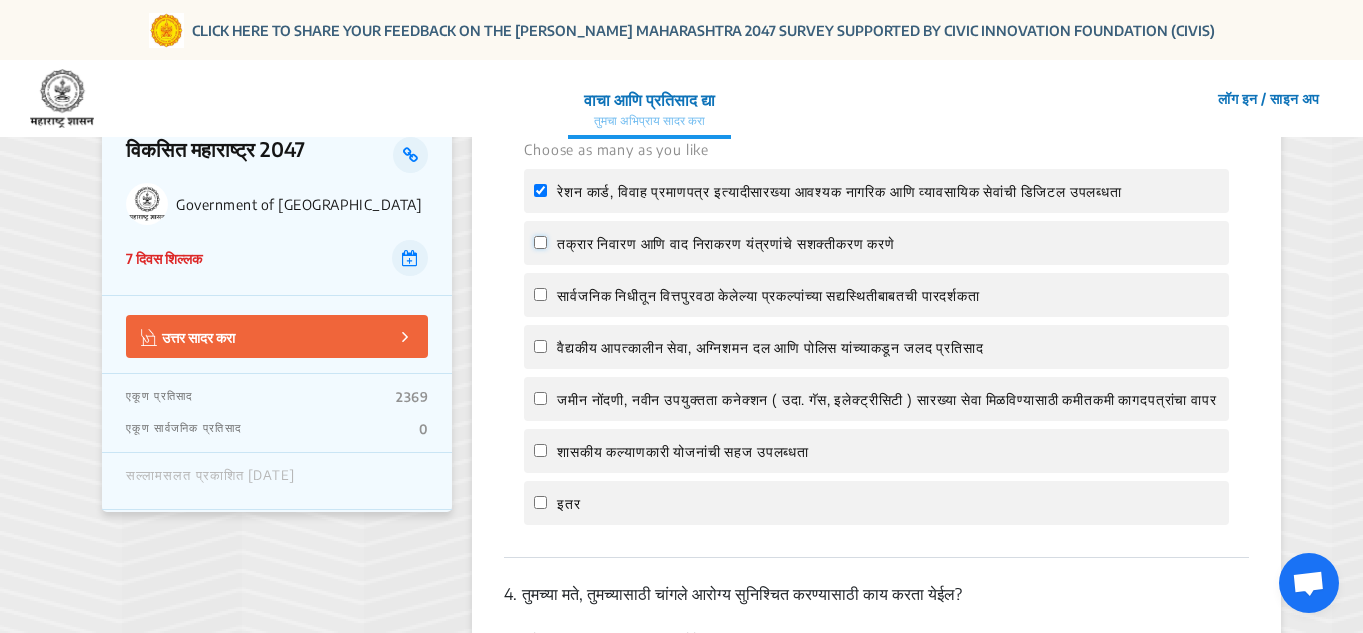 click on "तक्रार निवारण आणि वाद निराकरण यंत्रणांचे सशक्तीकरण करणे" 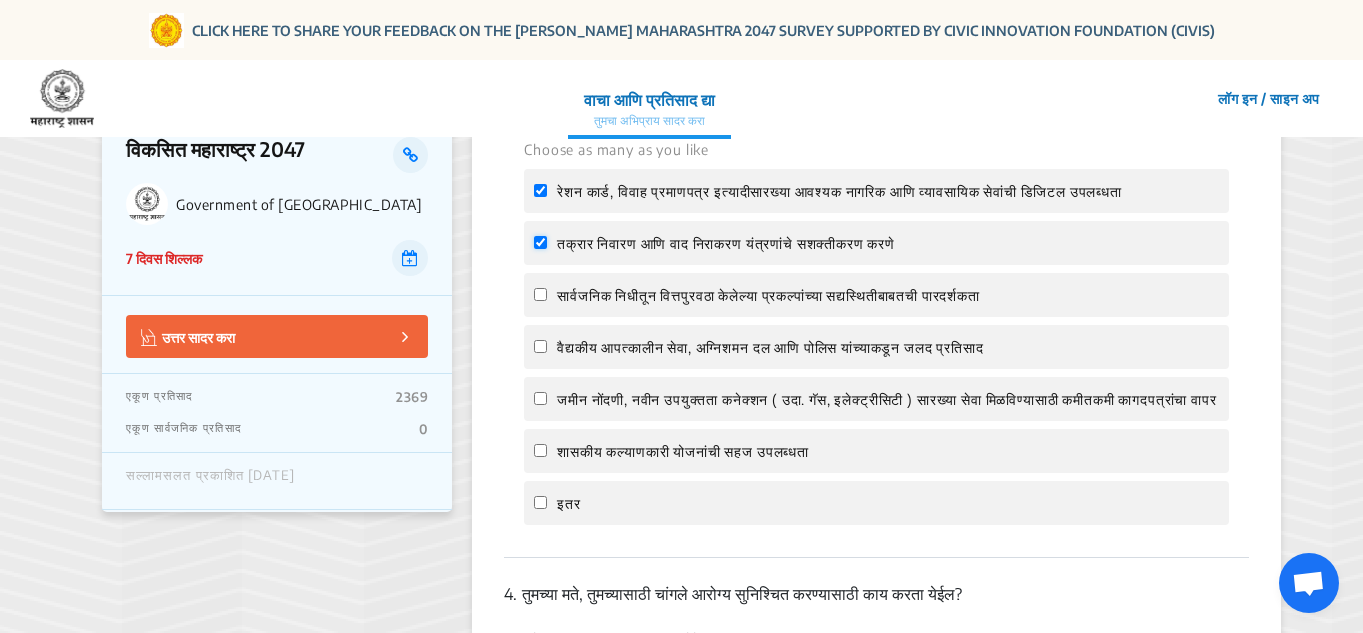 checkbox on "true" 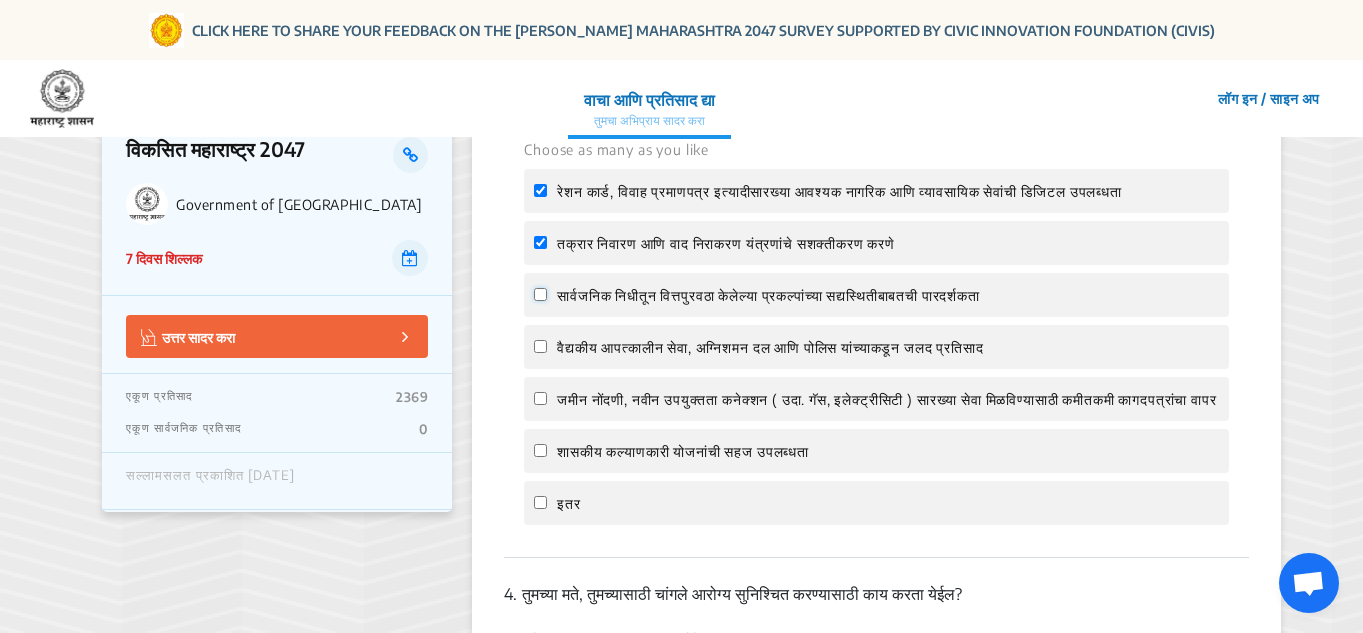 click on "सार्वजनिक निधीतून वित्तपुरवठा केलेल्या प्रकल्पांच्या सद्यस्थितीबाबतची पारदर्शकता" 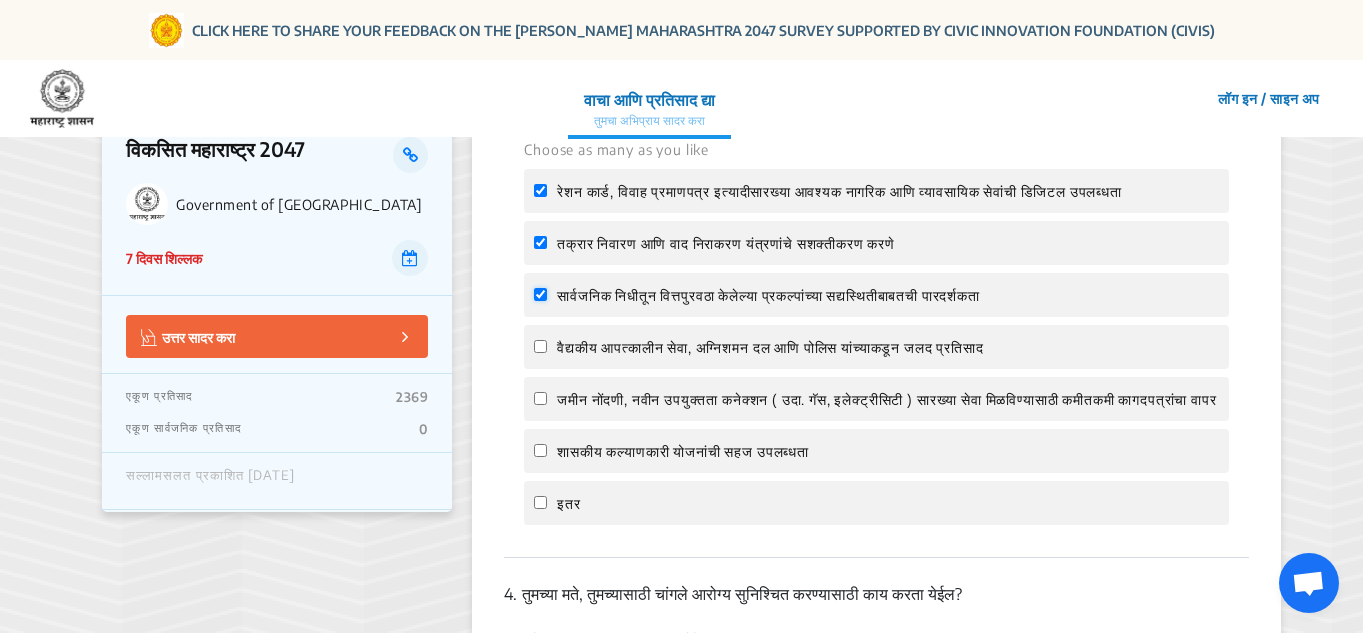 checkbox on "true" 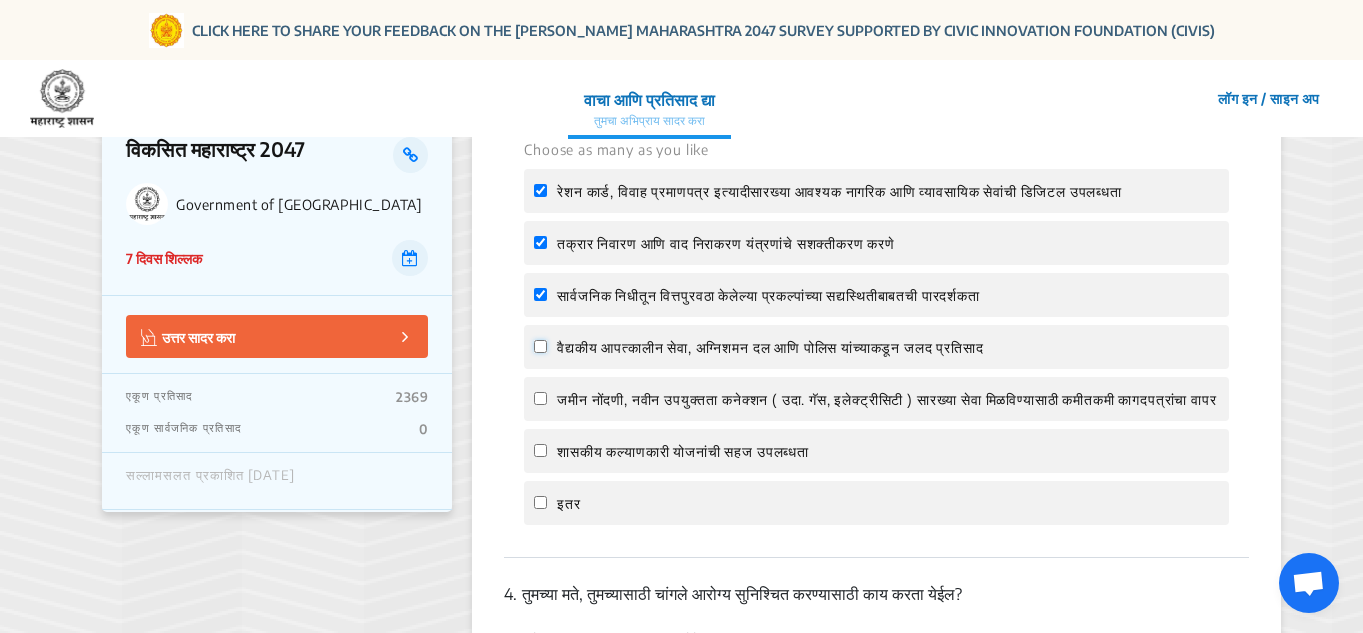 click on "वैद्यकीय आपत्कालीन सेवा, अग्निशमन दल आणि पोलिस यांच्याकडून जलद प्रतिसाद" 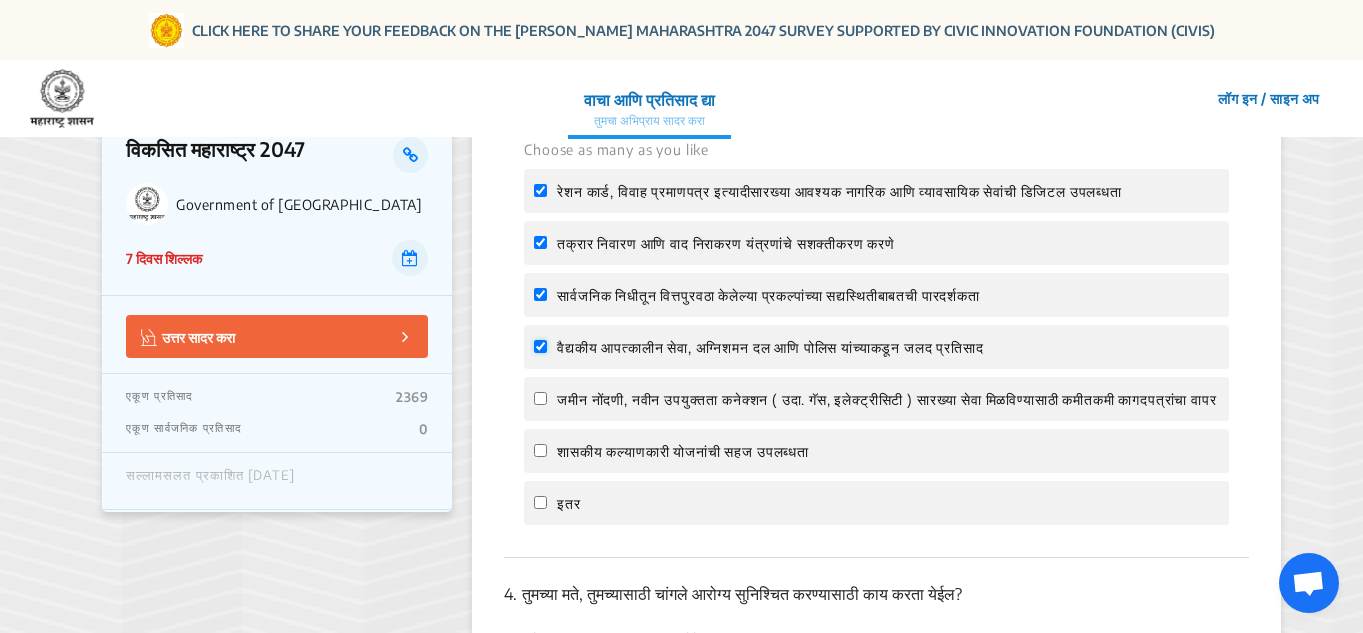 checkbox on "true" 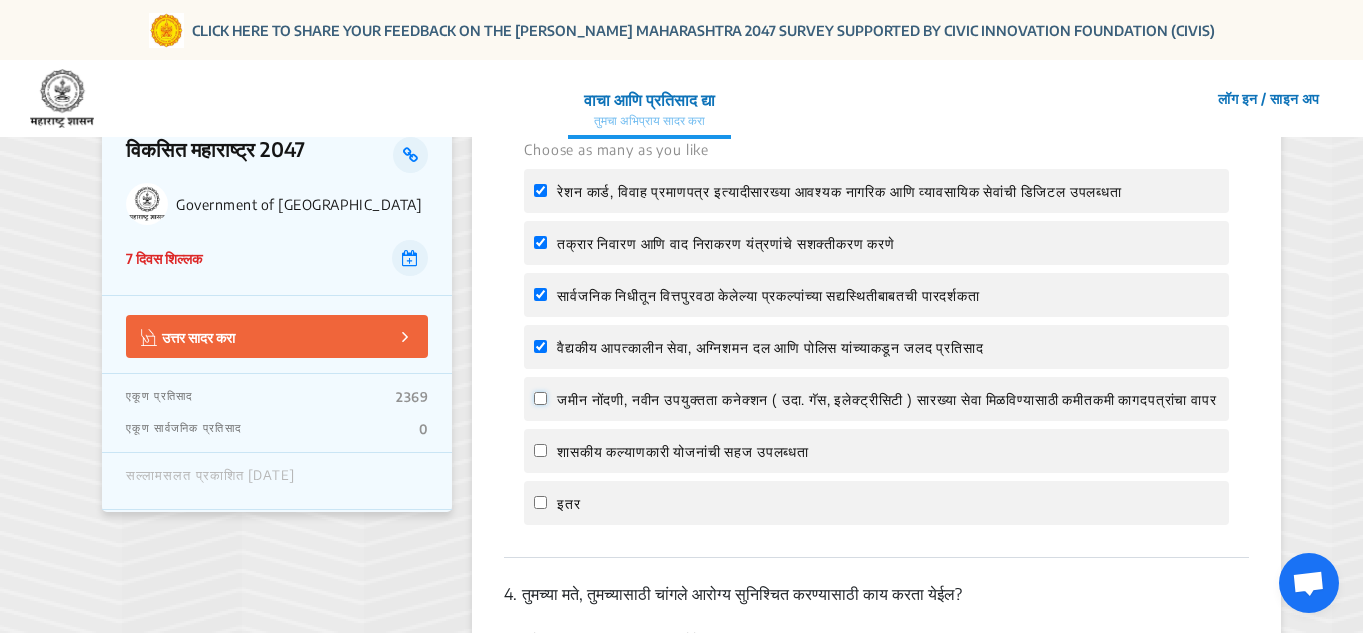 click on "जमीन नोंदणी, नवीन उपयुक्तता कनेक्शन ( उदा. गॅस, इलेक्ट्रीसिटी ) सारख्या सेवा मिळविण्यासाठी कमीतकमी कागदपत्रांचा वापर" 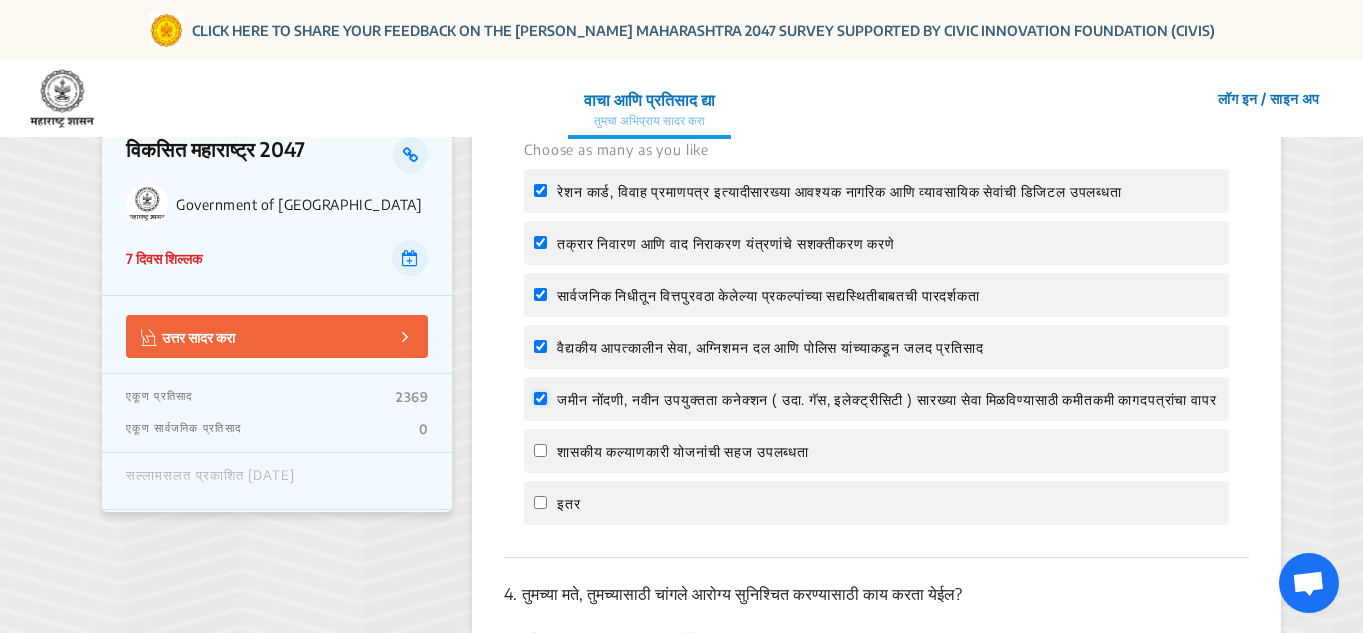 checkbox on "true" 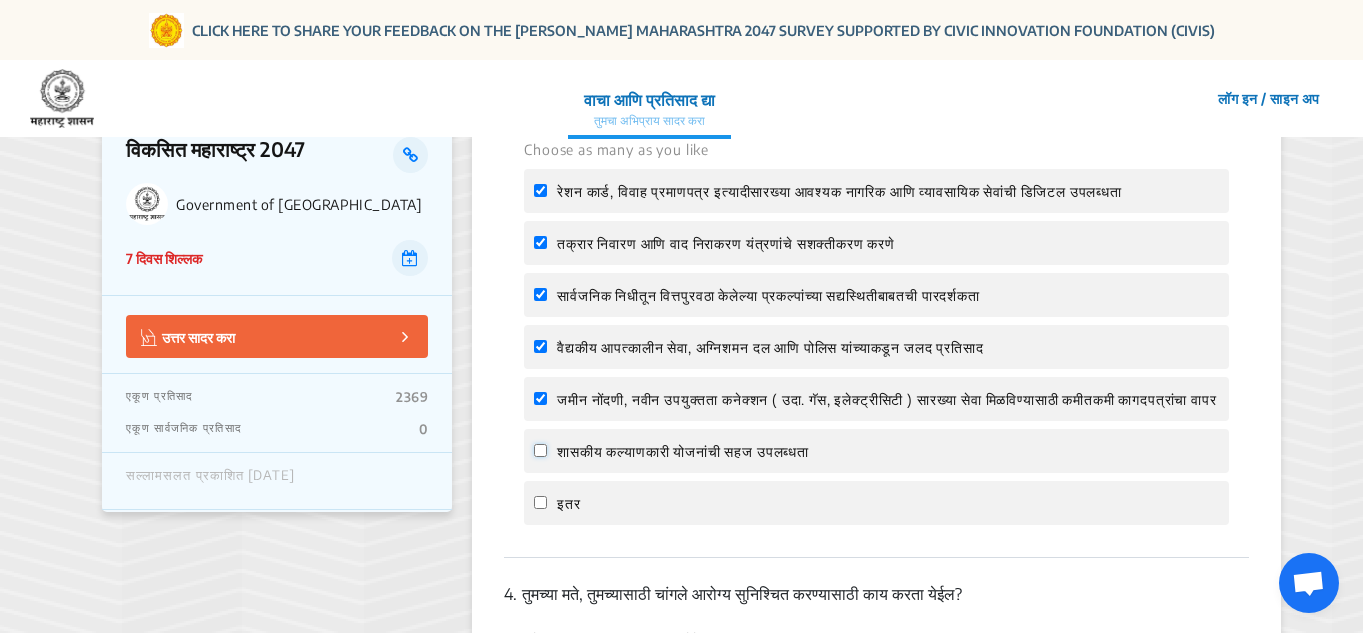 click on "शासकीय कल्याणकारी योजनांची सहज उपलब्धता" 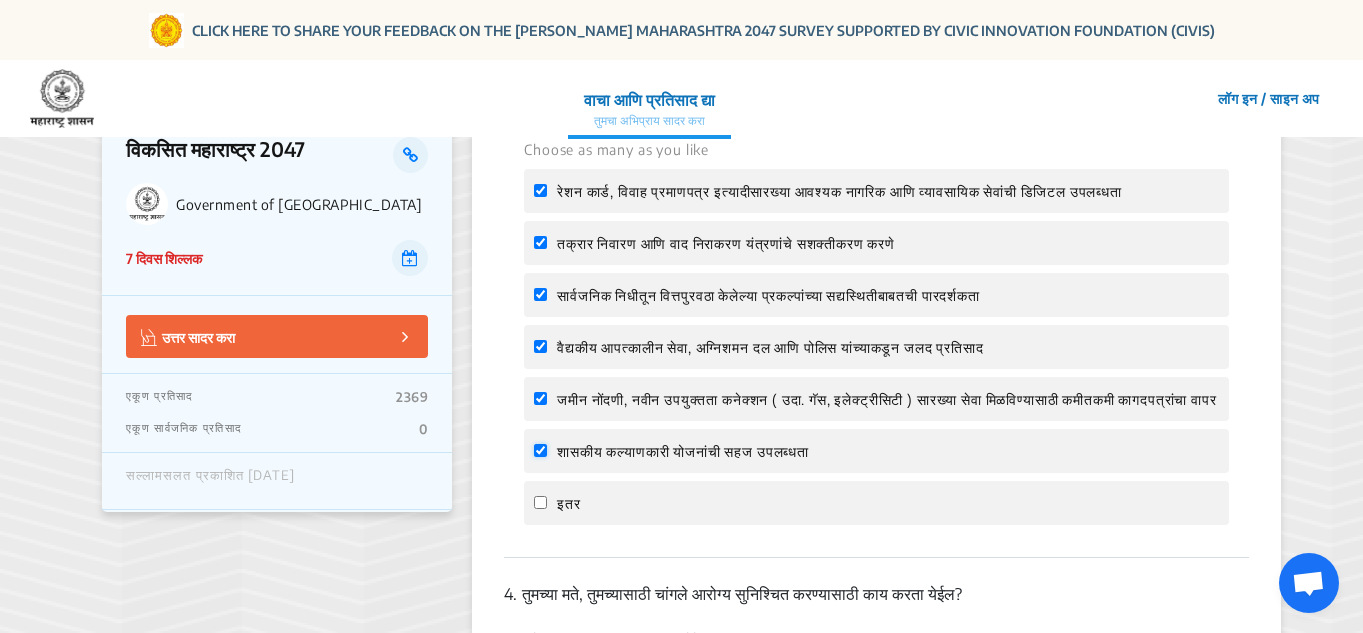 checkbox on "true" 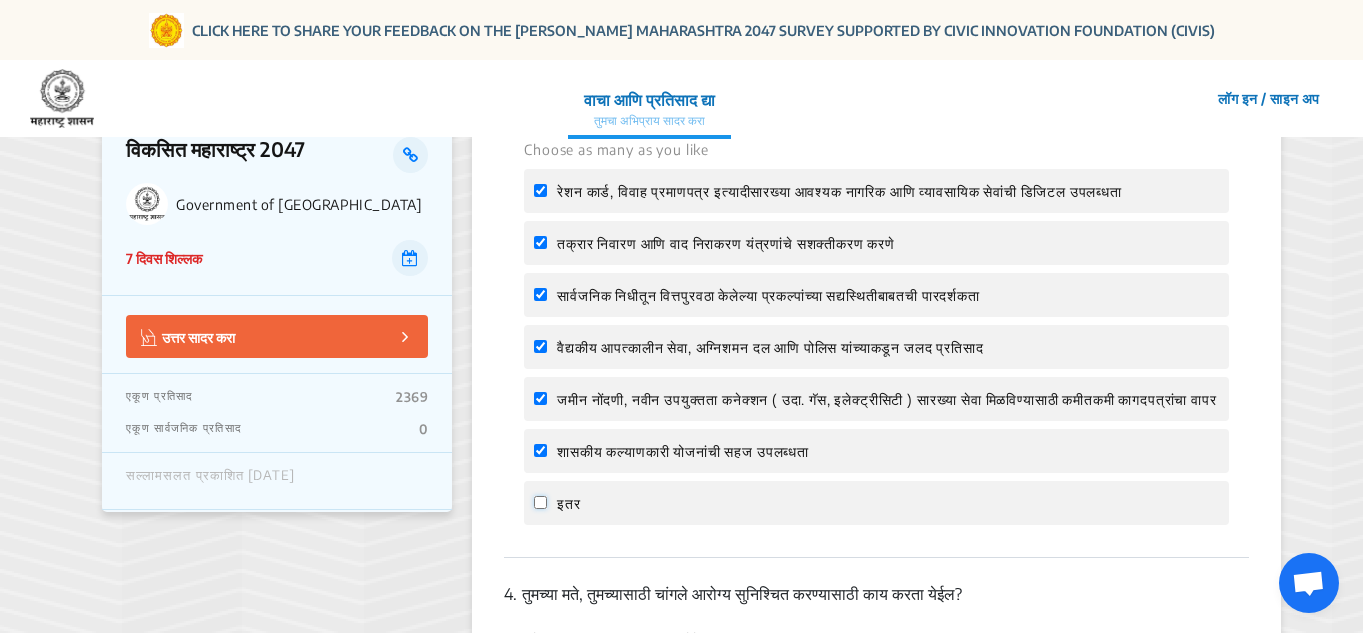 click on "इतर" 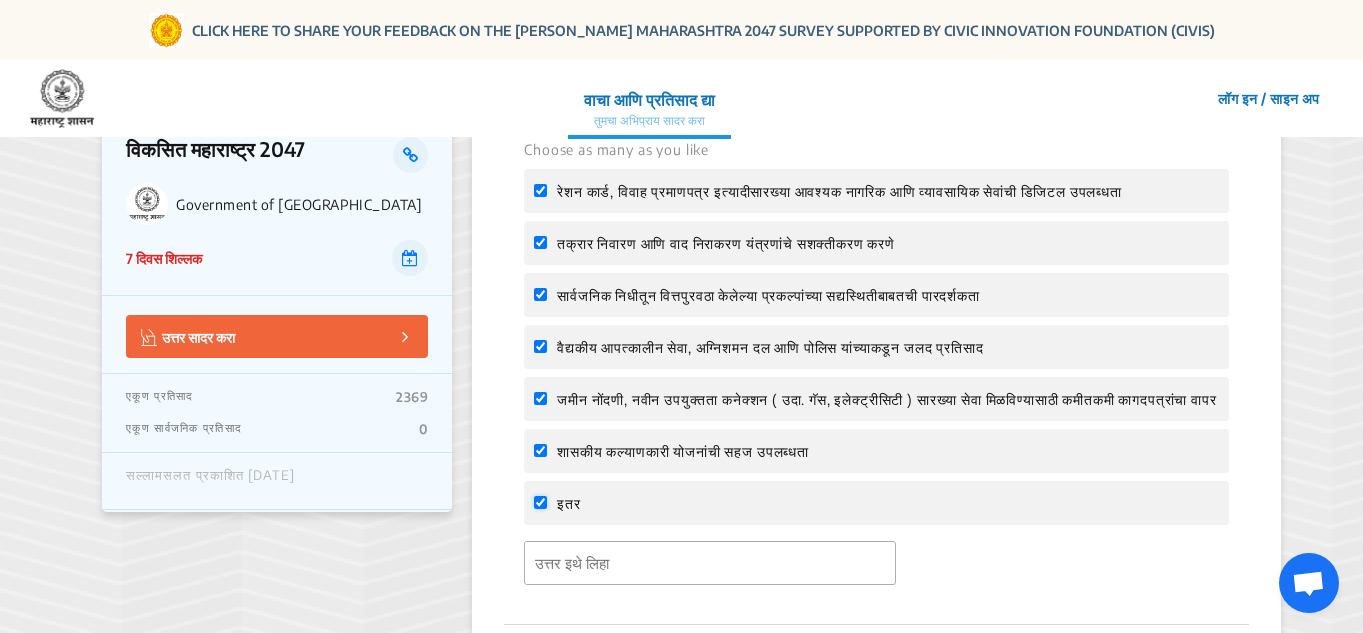 click on "इतर" 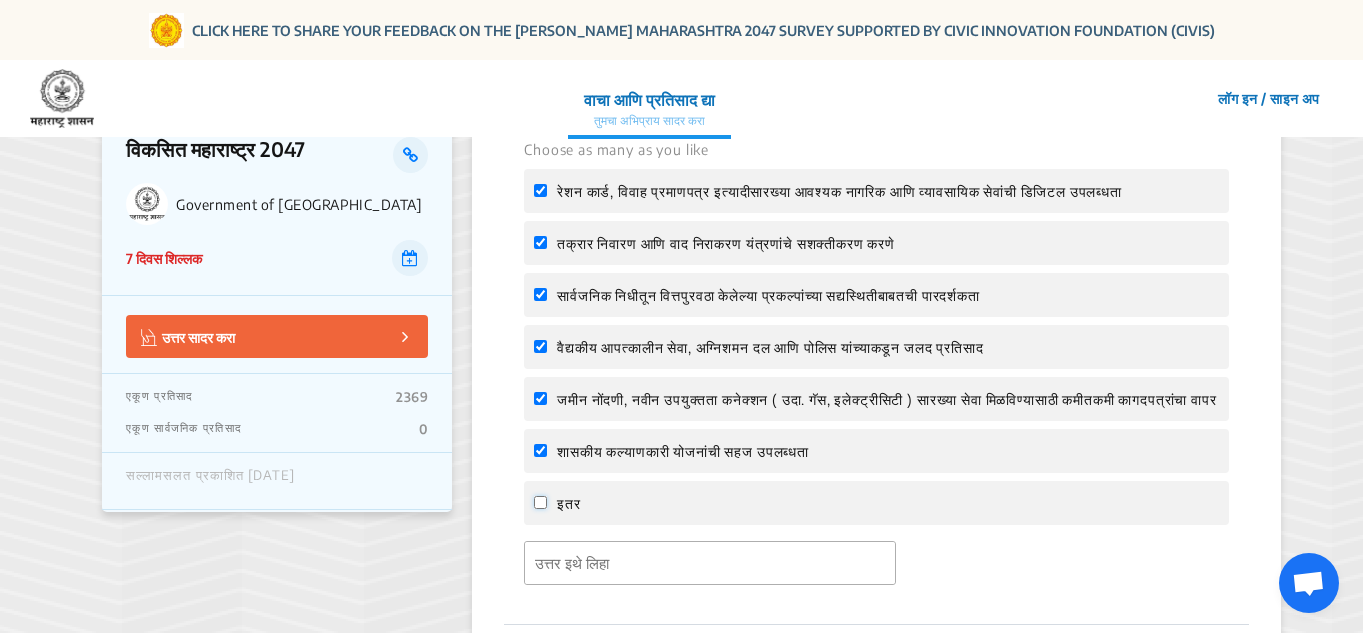 checkbox on "false" 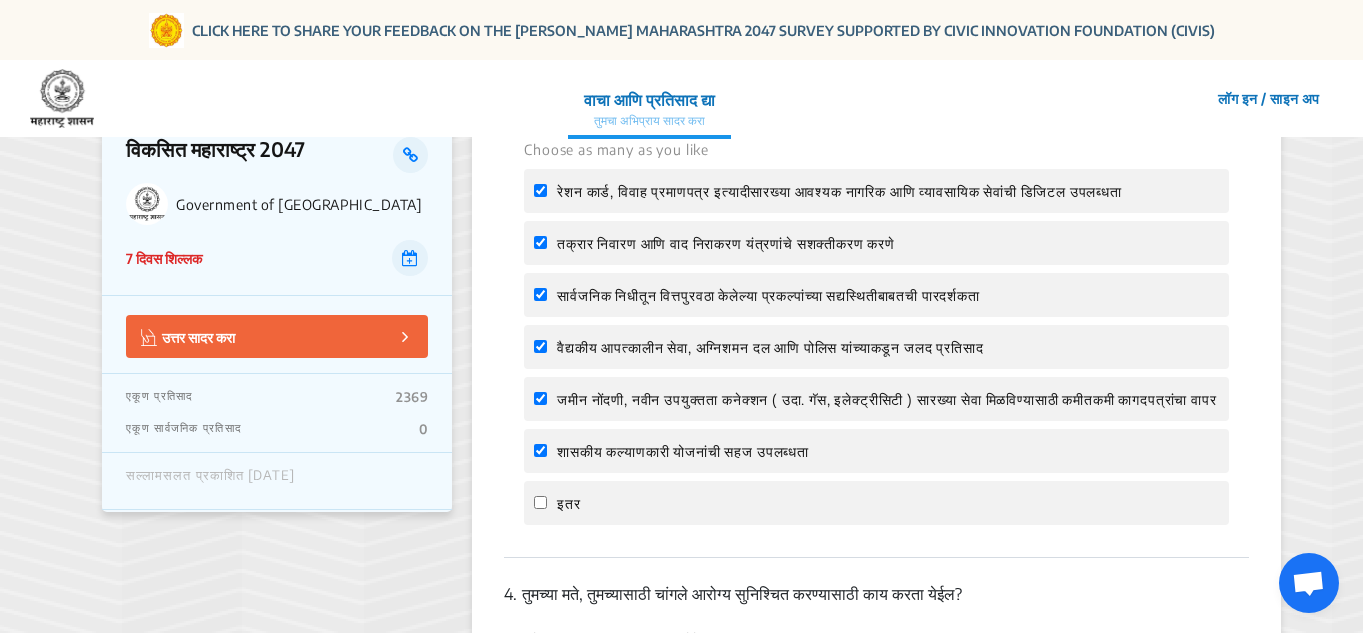 click on "Choose as many as you like रेशन कार्ड, विवाह प्रमाणपत्र इत्यादीसारख्या आवश्यक नागरिक आणि व्यावसायिक सेवांची डिजिटल उपलब्धता तक्रार निवारण आणि वाद निराकरण यंत्रणांचे सशक्तीकरण करणे सार्वजनिक निधीतून वित्तपुरवठा केलेल्या प्रकल्पांच्या सद्यस्थितीबाबतची पारदर्शकता वैद्यकीय आपत्कालीन सेवा, अग्निशमन दल आणि पोलिस यांच्याकडून जलद प्रतिसाद शासकीय कल्याणकारी योजनांची सहज उपलब्धता  इतर" 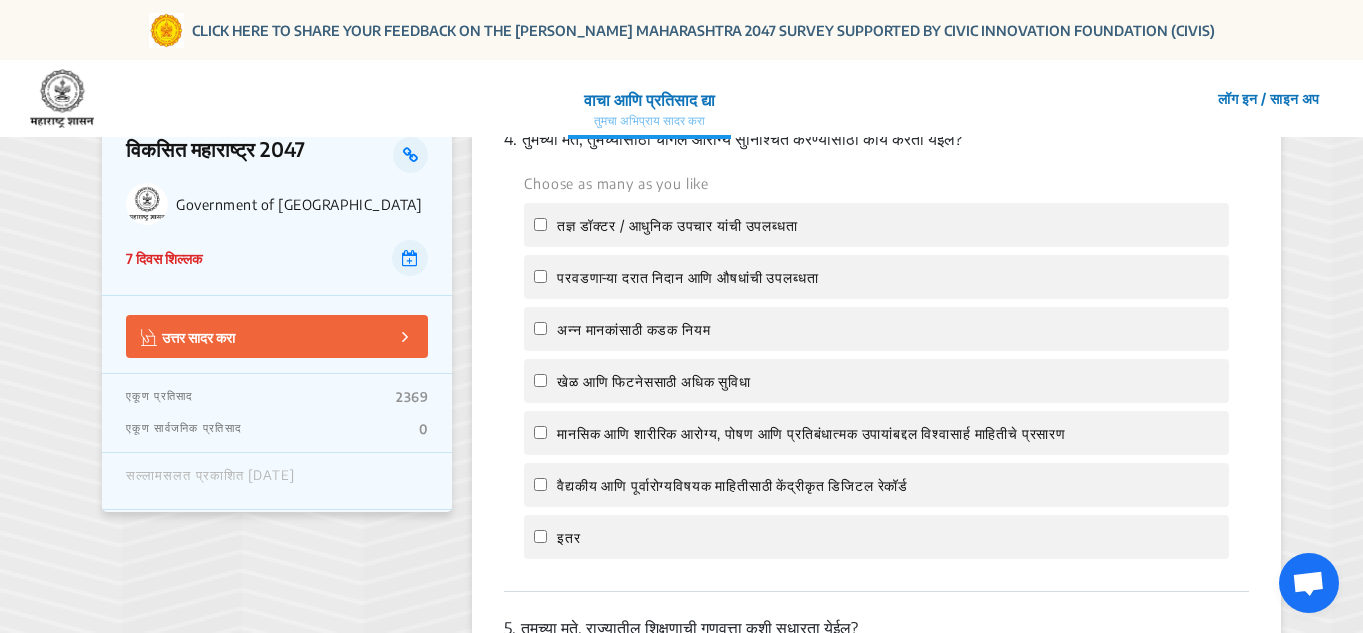 scroll, scrollTop: 1720, scrollLeft: 0, axis: vertical 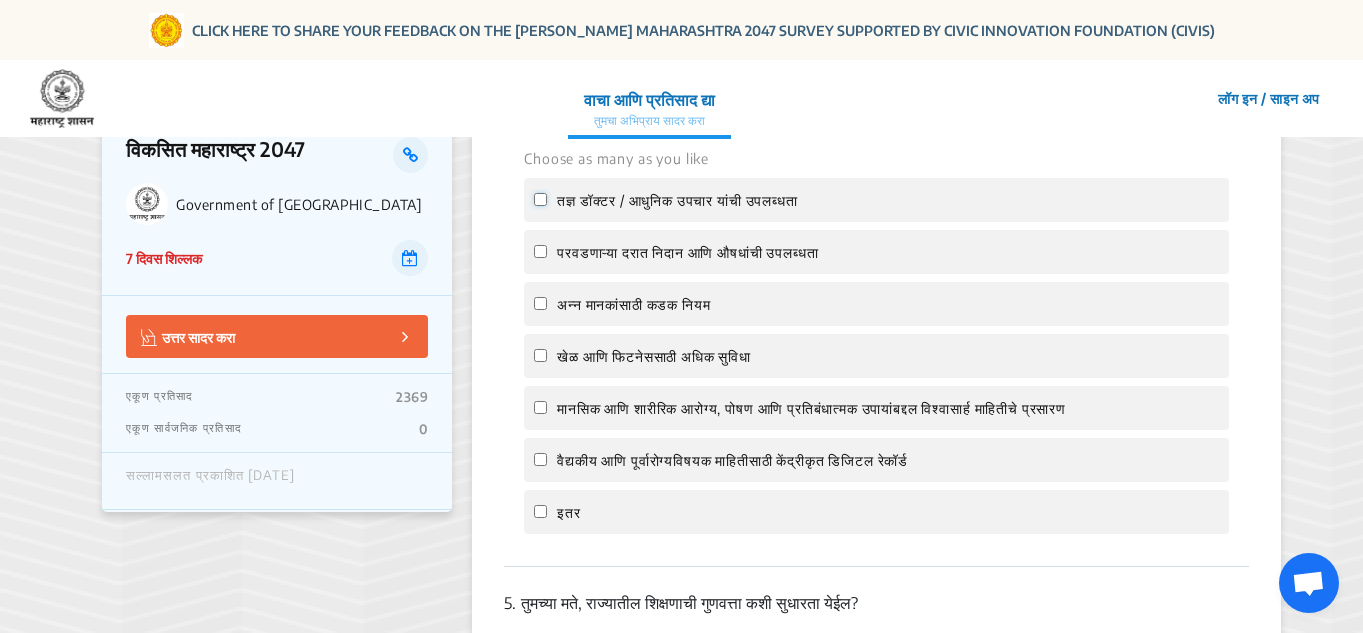 click on "तज्ञ डॉक्टर / आधुनिक उपचार यांची उपलब्धता" 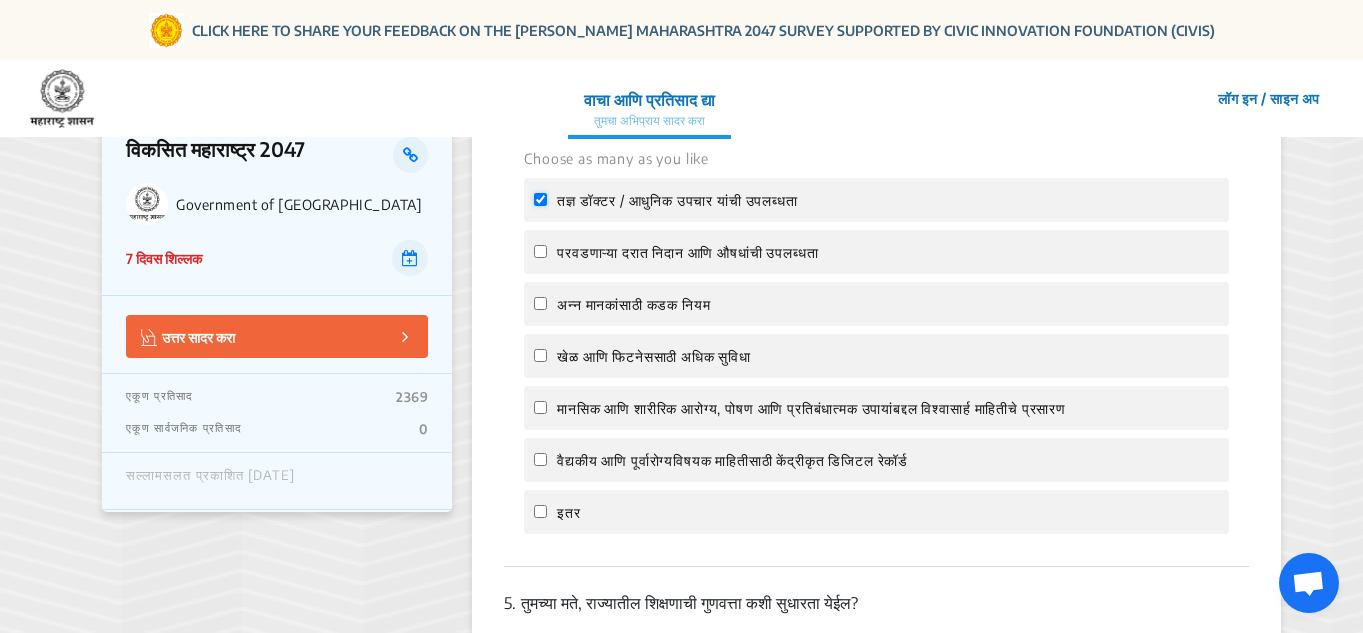 checkbox on "true" 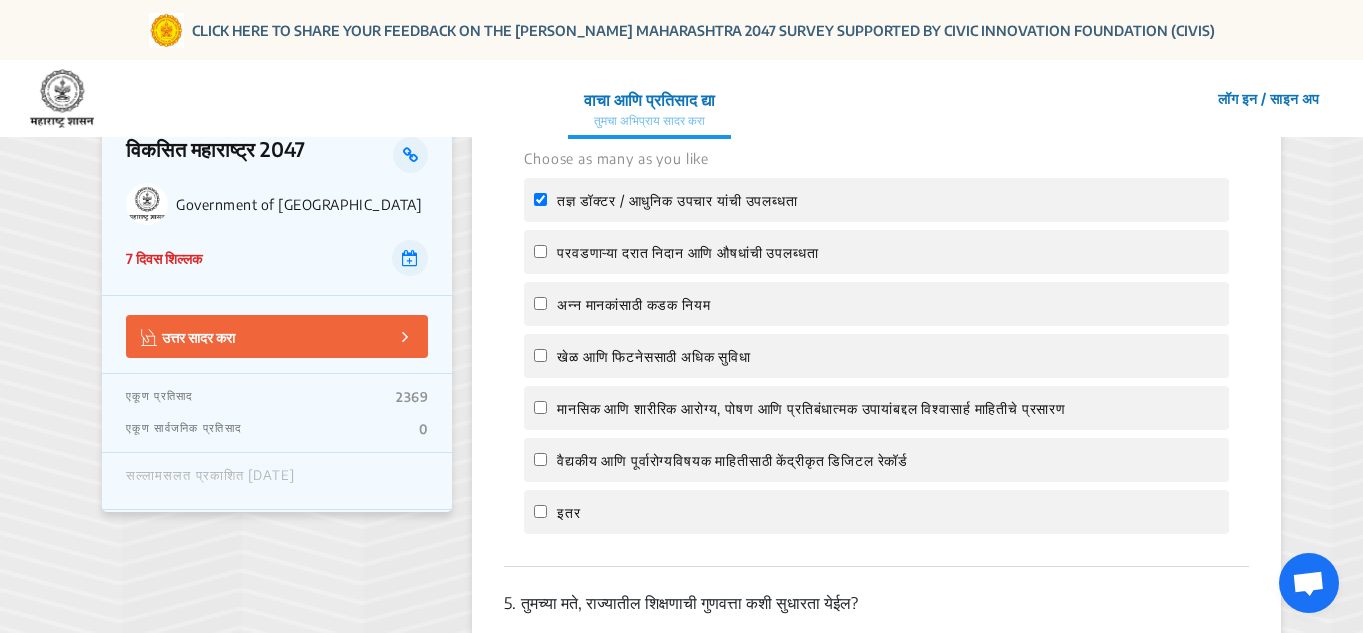 click on "परवडणाऱ्या दरात निदान आणि औषधांची उपलब्धता" 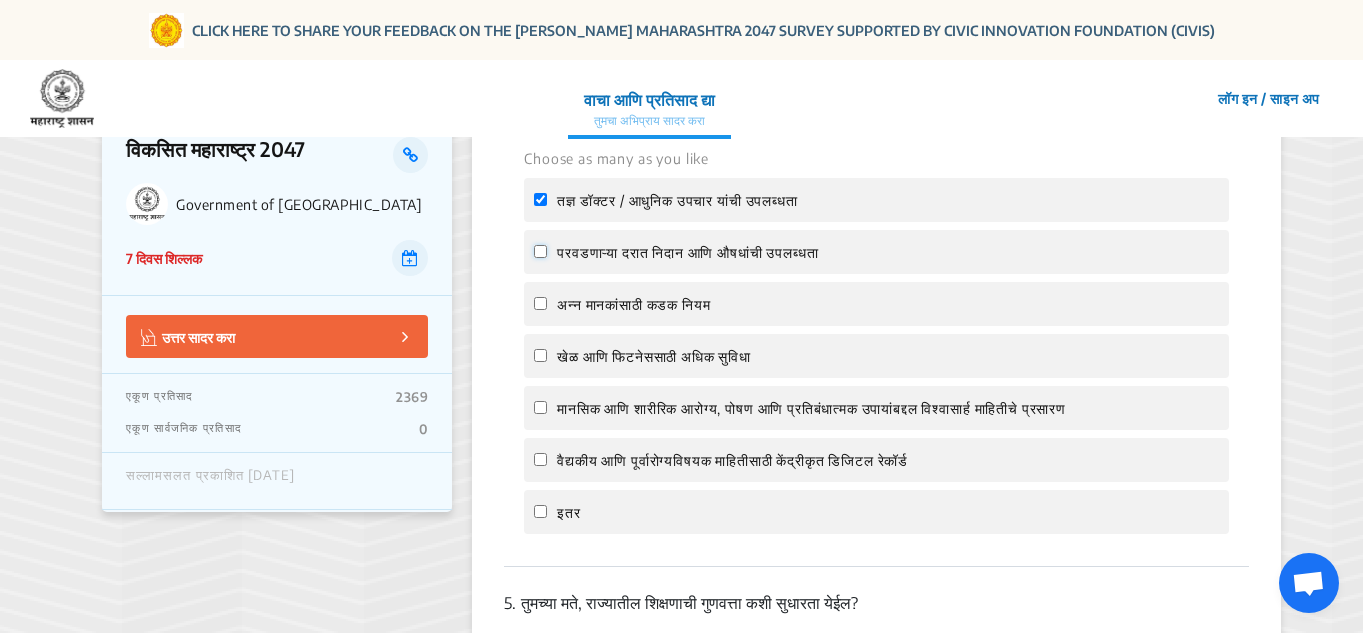 click on "परवडणाऱ्या दरात निदान आणि औषधांची उपलब्धता" 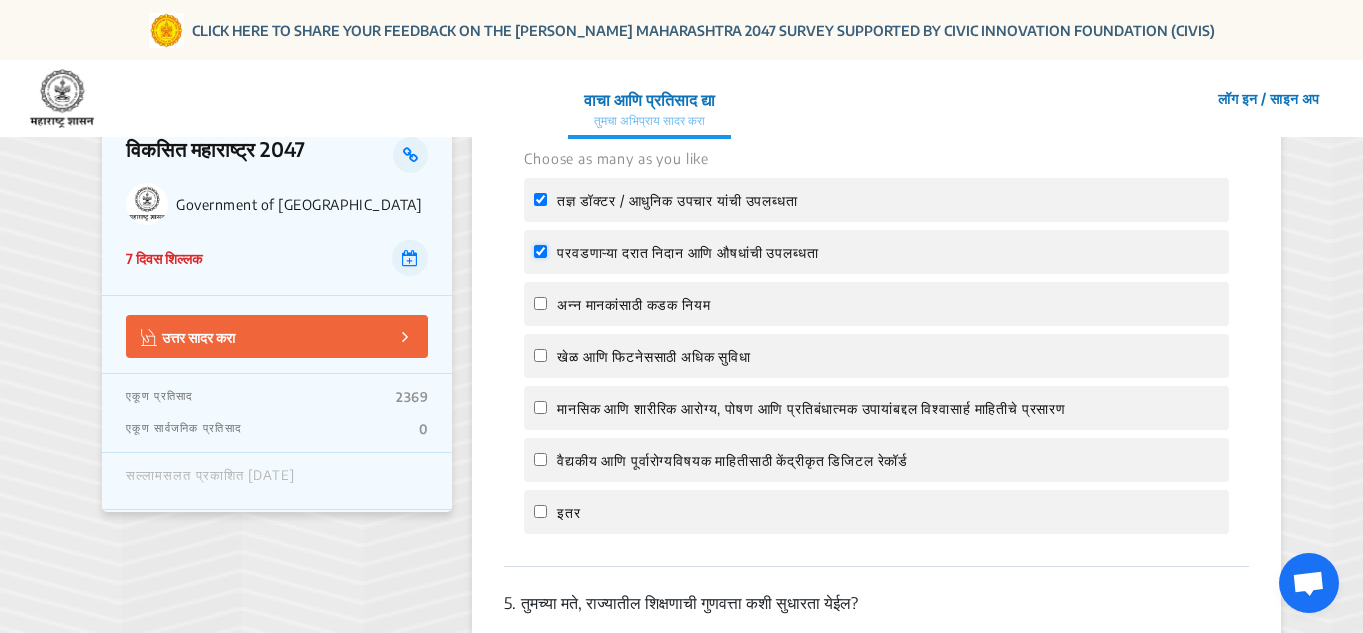 checkbox on "true" 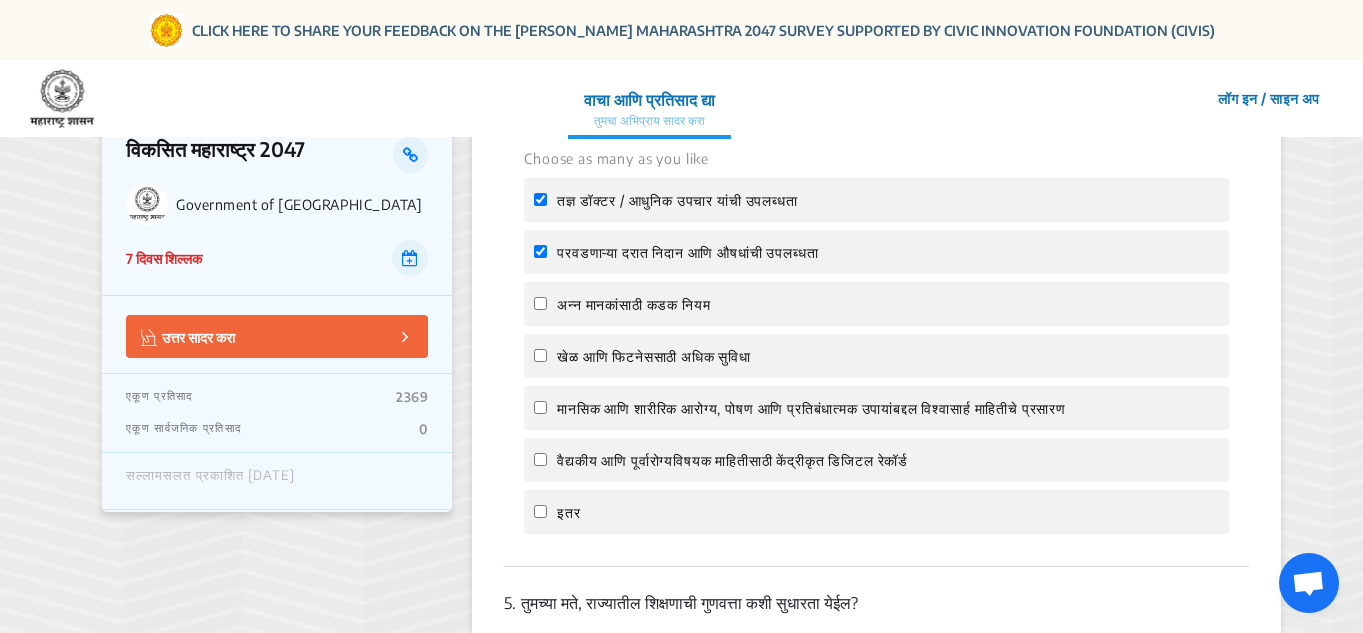 click on "अन्न मानकांसाठी कडक नियम" 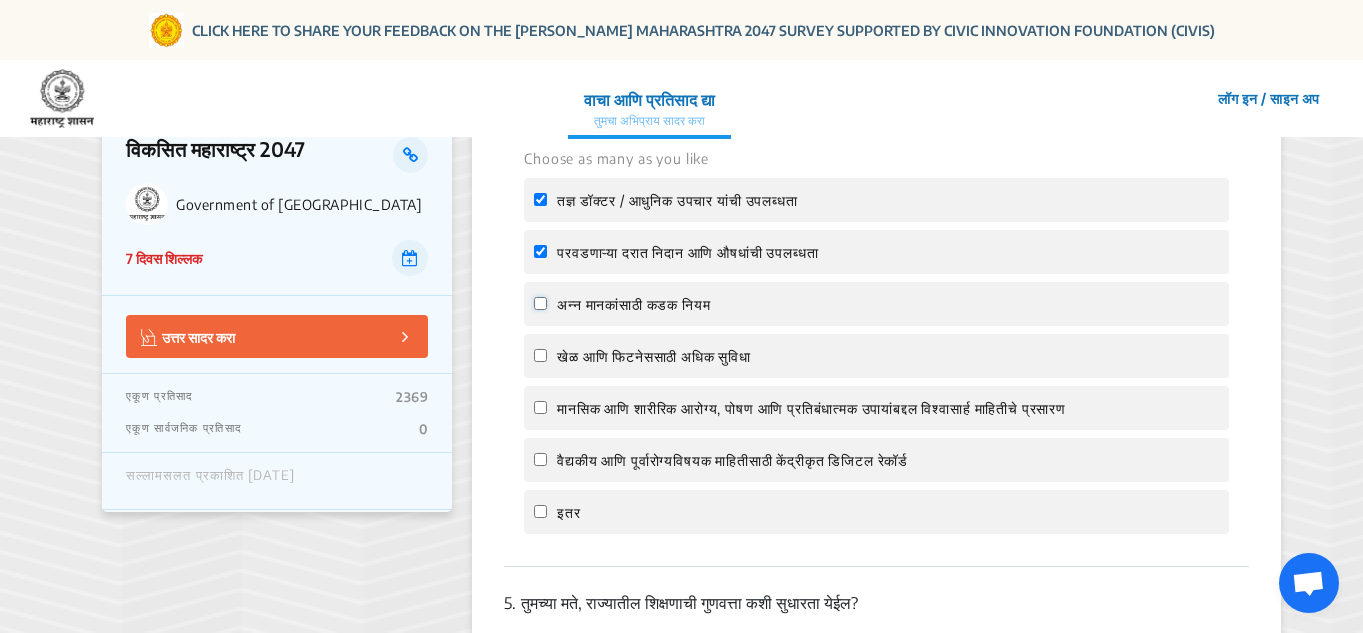 click on "अन्न मानकांसाठी कडक नियम" 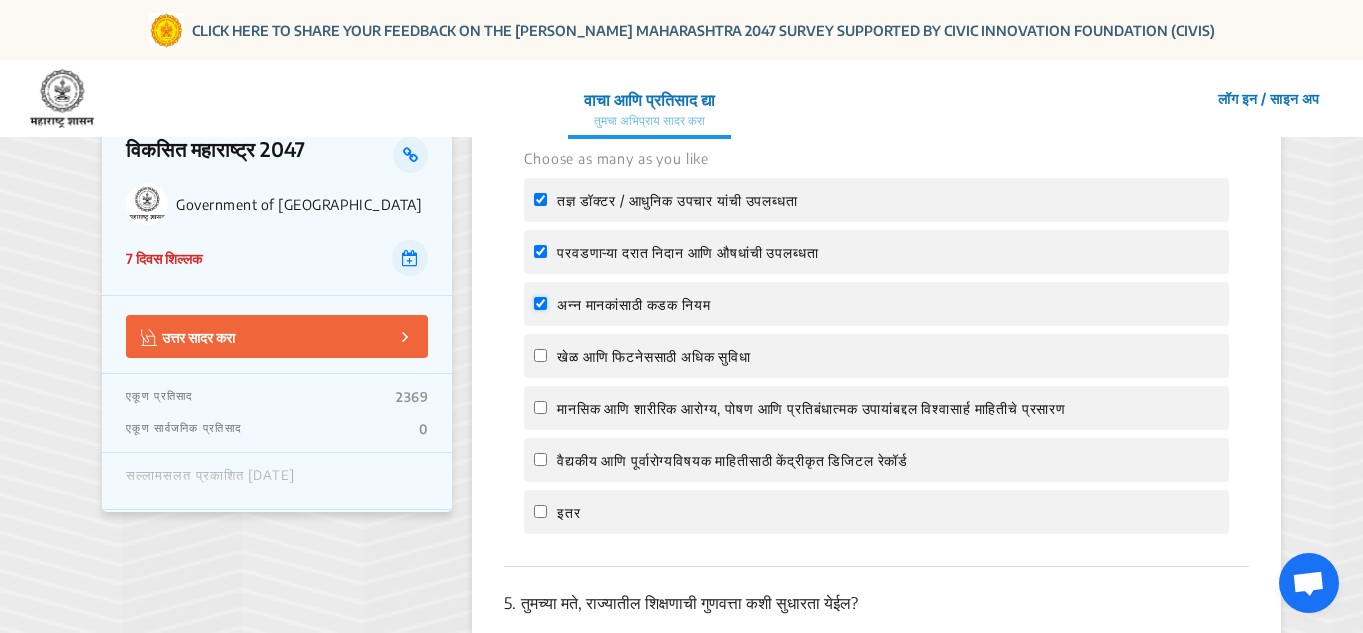 checkbox on "true" 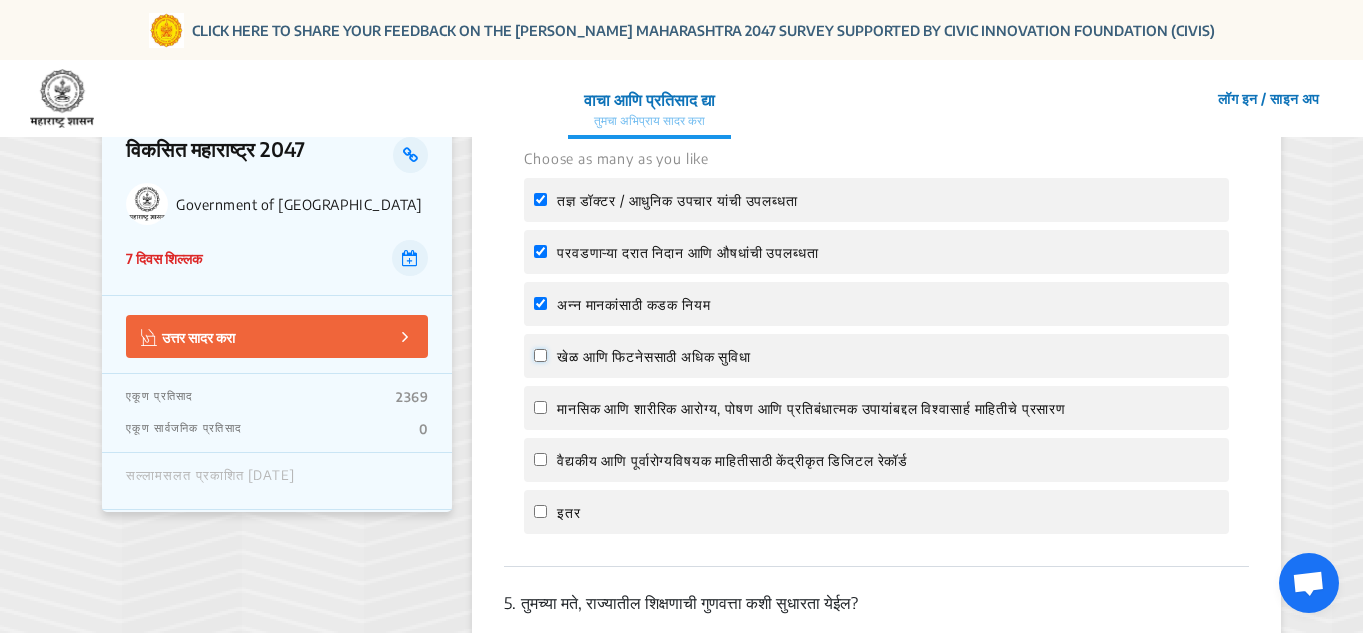 click on "खेळ आणि फिटनेससाठी अधिक सुविधा" 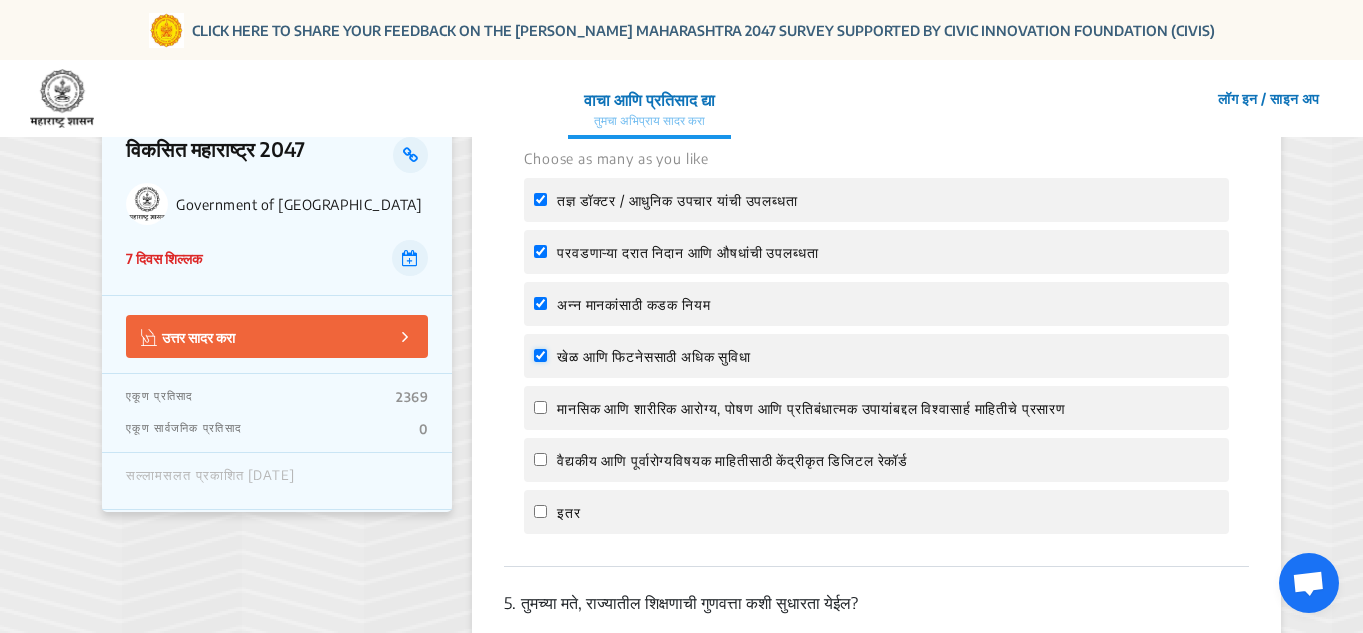 checkbox on "true" 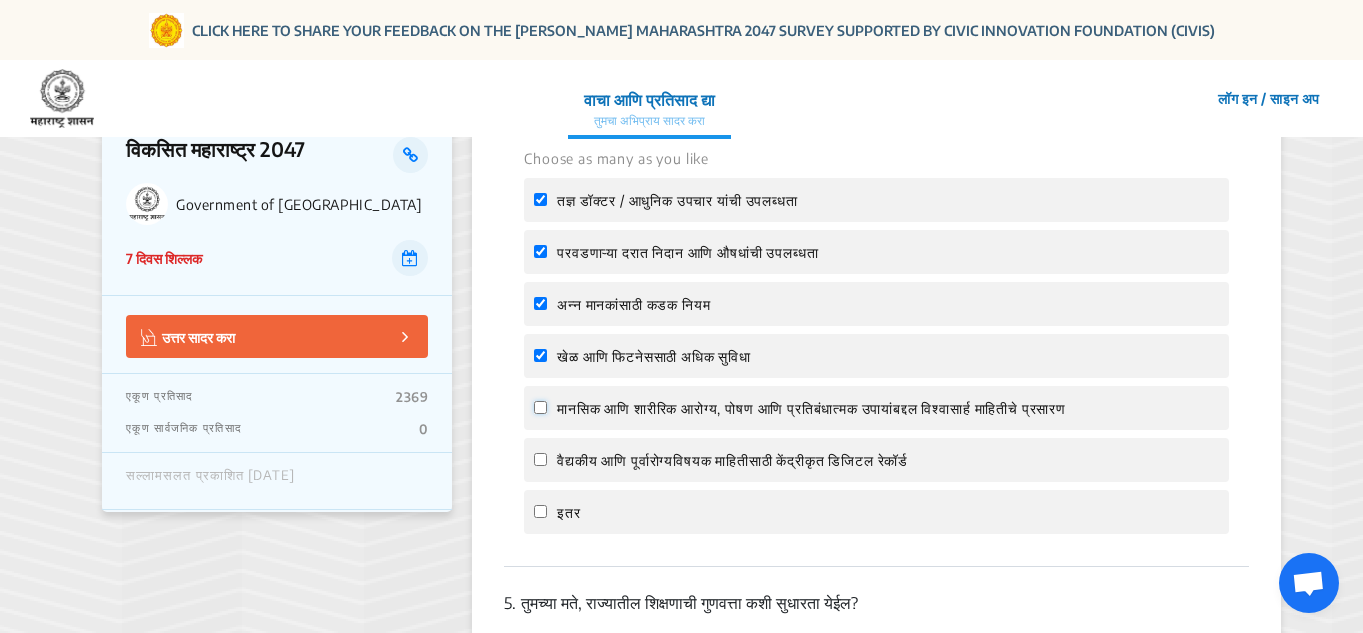 click on "मानसिक आणि शारीरिक आरोग्य, पोषण आणि प्रतिबंधात्मक उपायांबद्दल विश्वासार्ह माहितीचे प्रसारण" 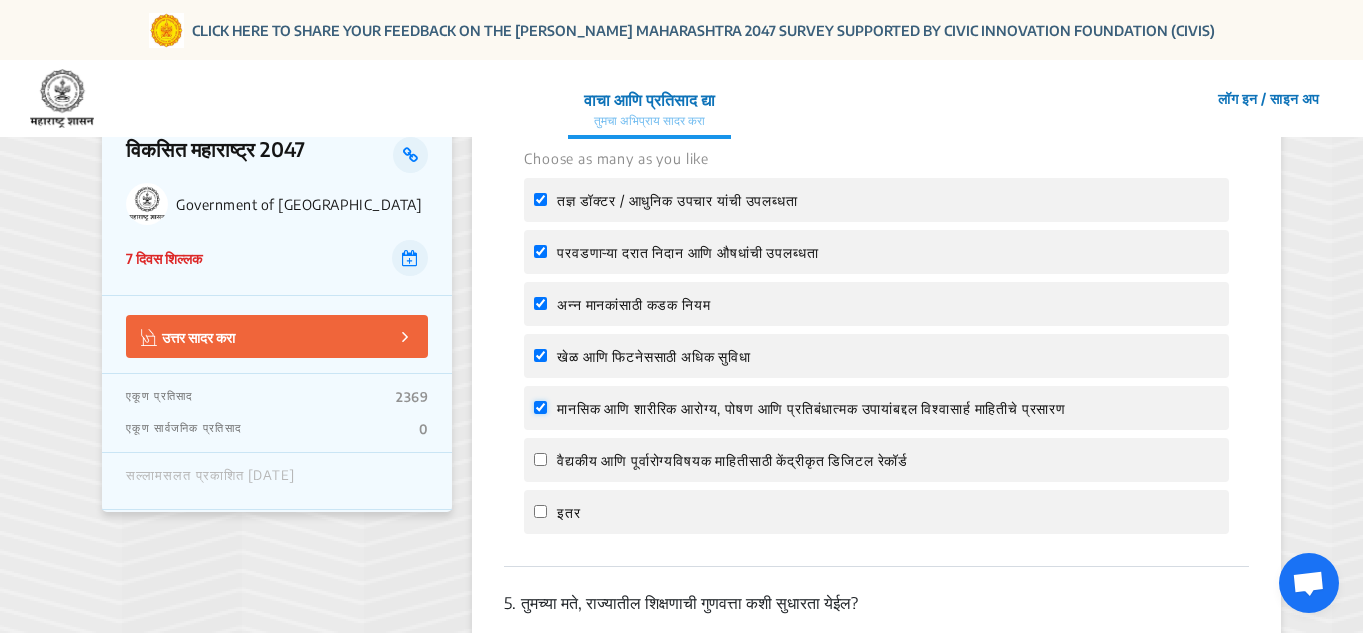 checkbox on "true" 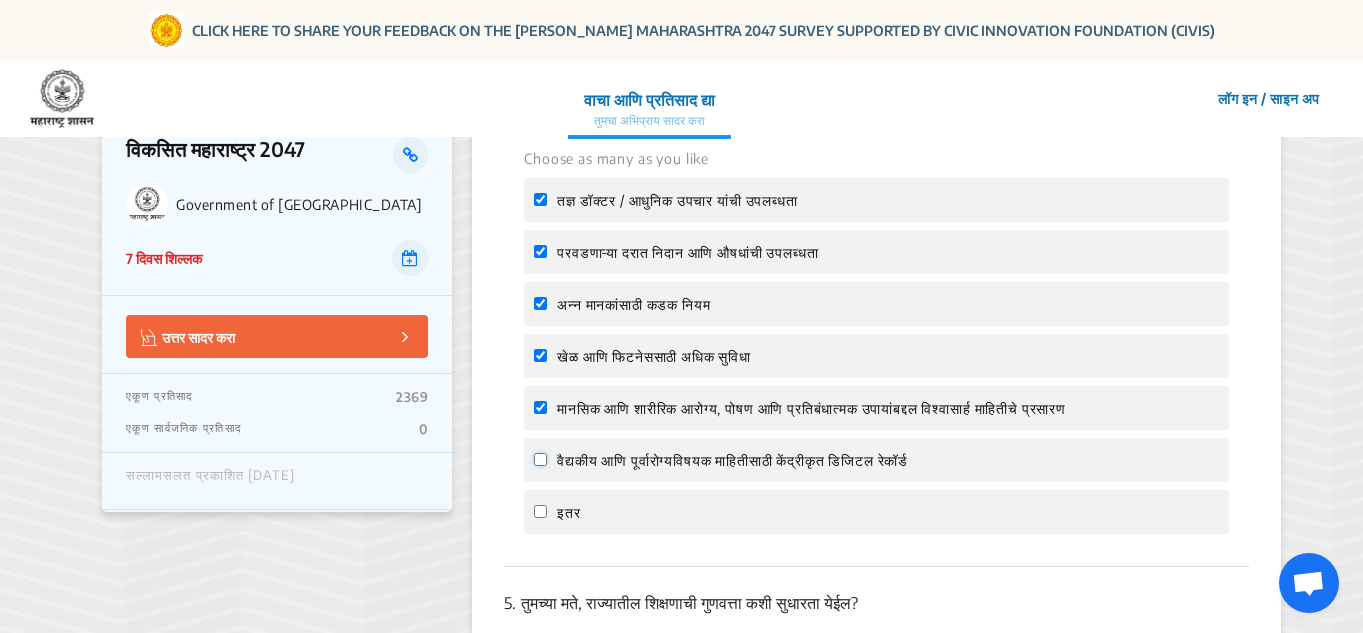click on "वैद्यकीय आणि पूर्वारोग्यविषयक माहितीसाठी केंद्रीकृत डिजिटल रेकॉर्ड" 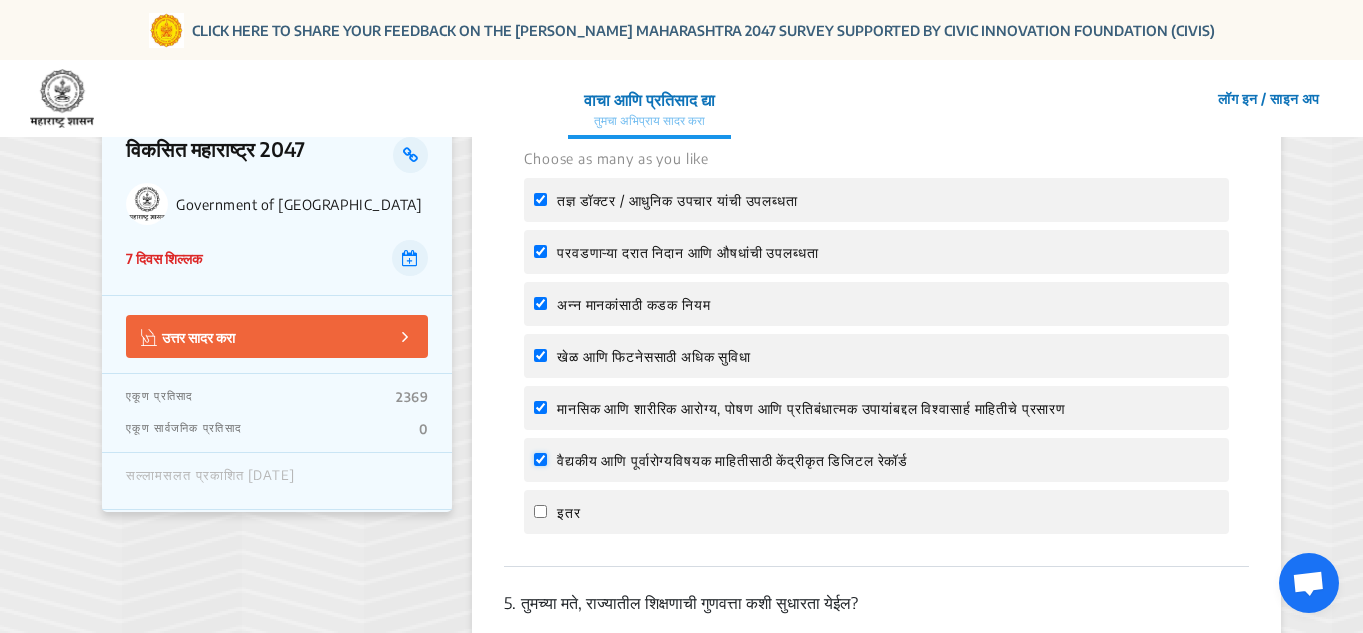 checkbox on "true" 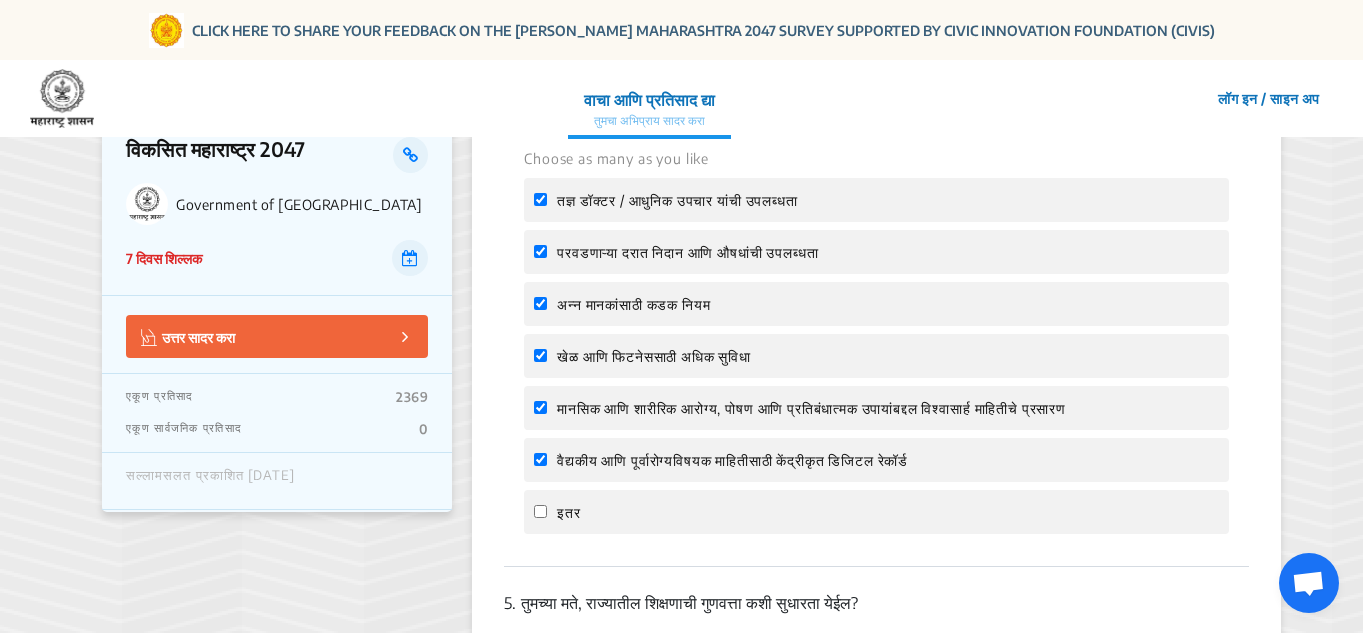 click on "वैद्यकीय आणि पूर्वारोग्यविषयक माहितीसाठी केंद्रीकृत डिजिटल रेकॉर्ड" 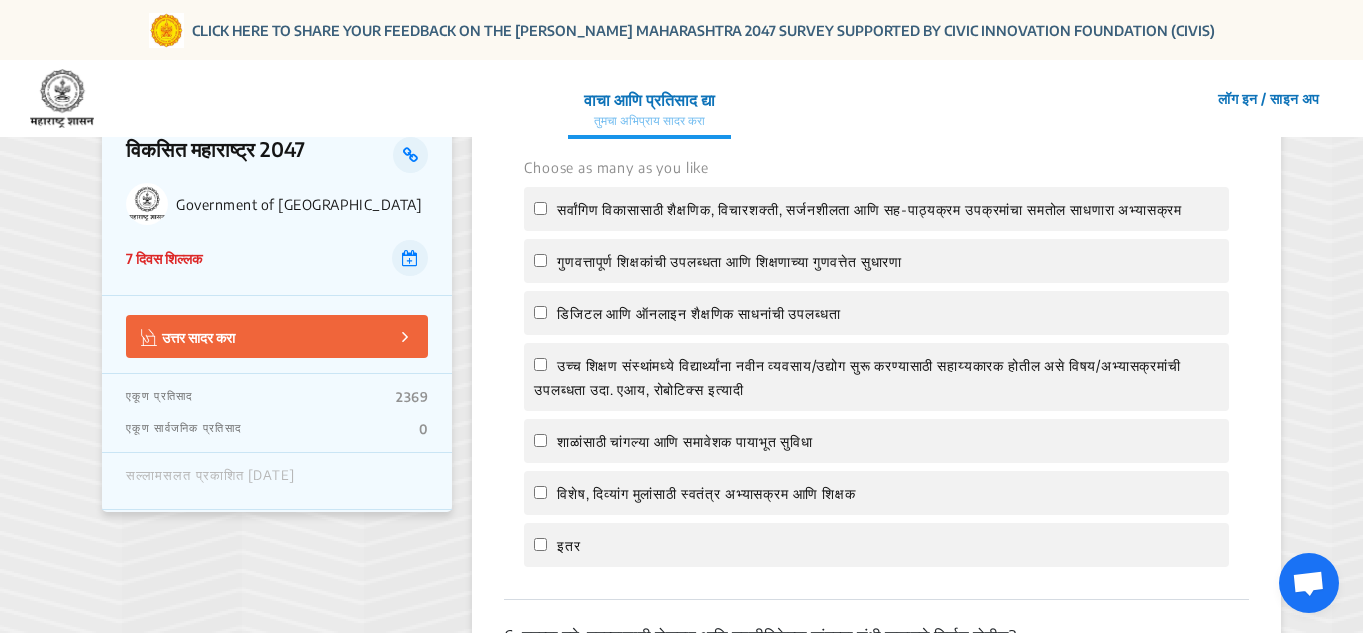 scroll, scrollTop: 2240, scrollLeft: 0, axis: vertical 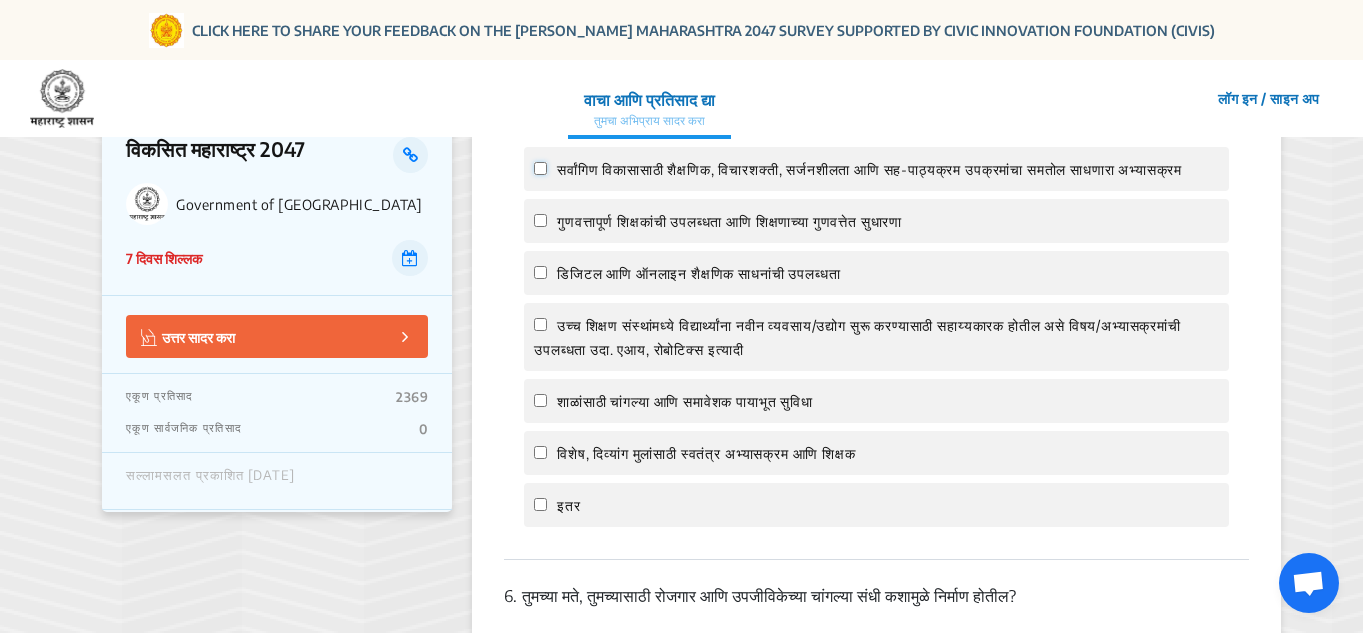 click on "सर्वांगिण विकासासाठी शैक्षणिक, विचारशक्ती, सर्जनशीलता आणि सह-पाठ्यक्रम उपक्रमांचा समतोल साधणारा अभ्यासक्रम" 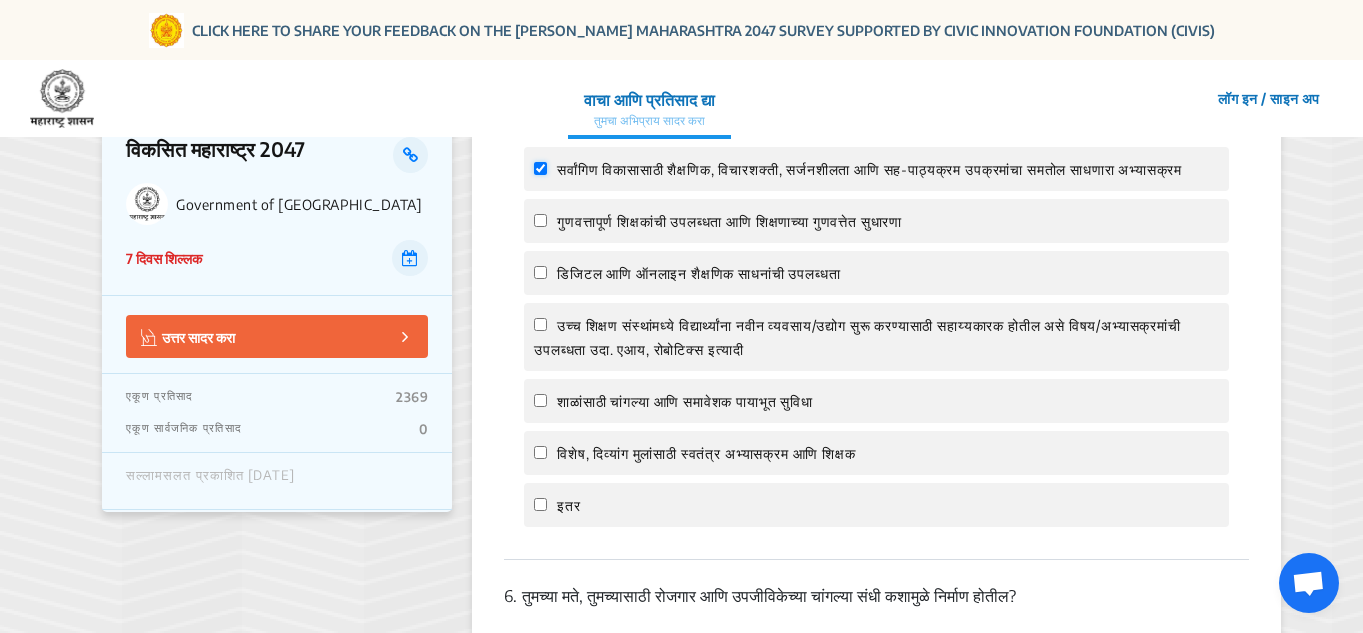checkbox on "true" 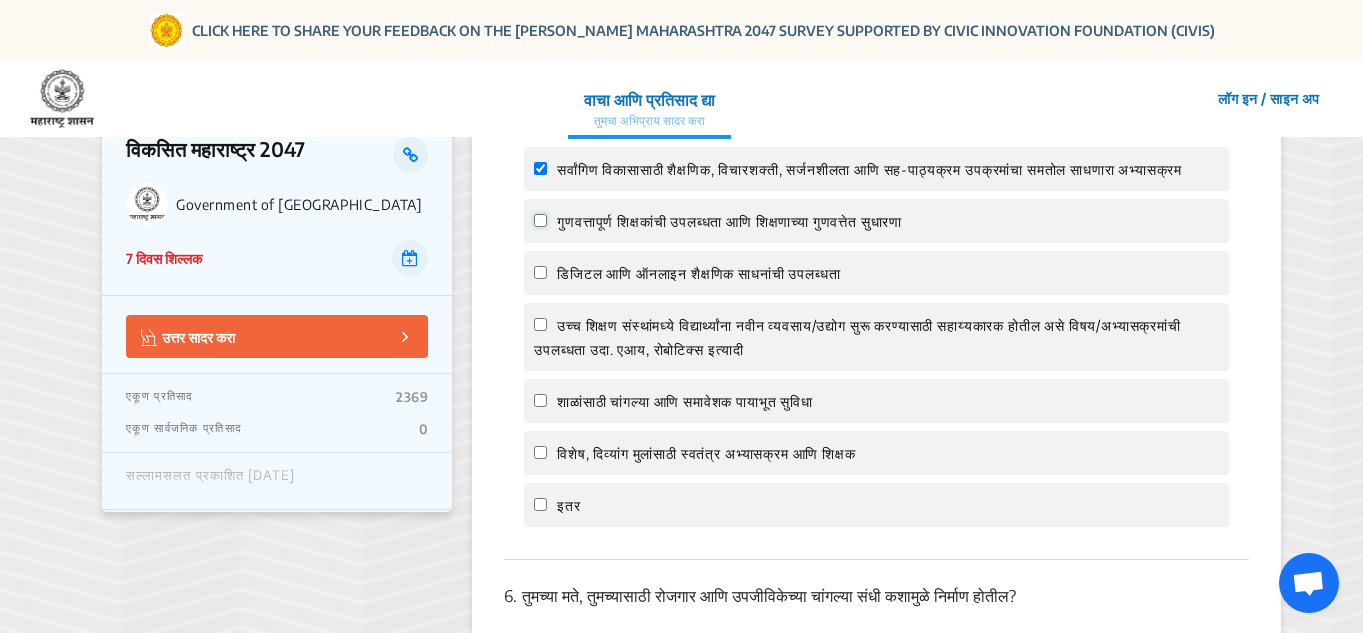 click on "गुणवत्तापूर्ण शिक्षकांची उपलब्धता आणि शिक्षणाच्या गुणवत्तेत सुधारणा" 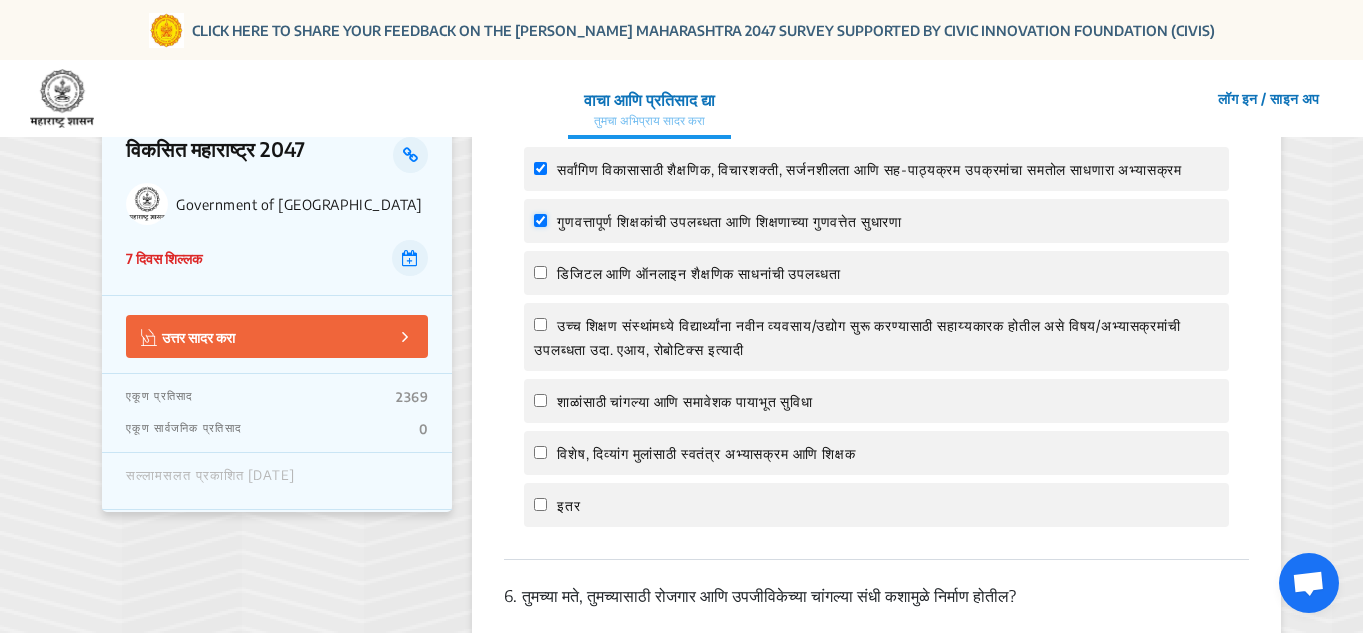 checkbox on "true" 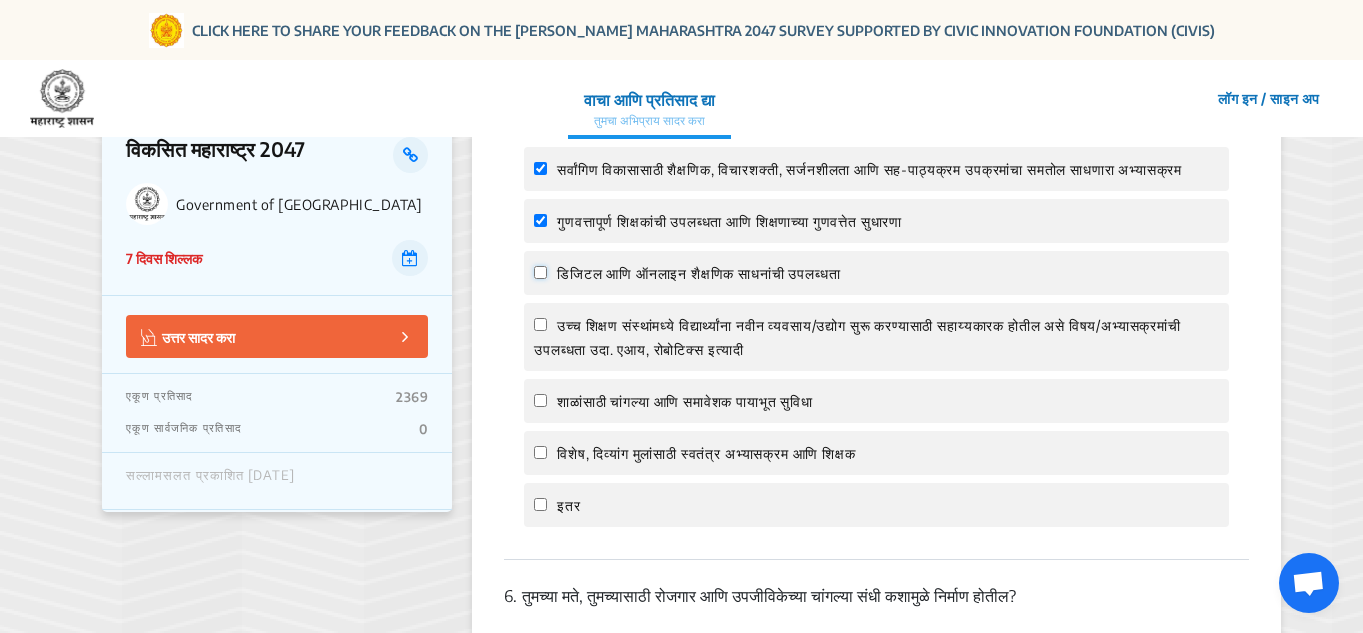click on "डिजिटल आणि ऑनलाइन शैक्षणिक साधनांची उपलब्धता" 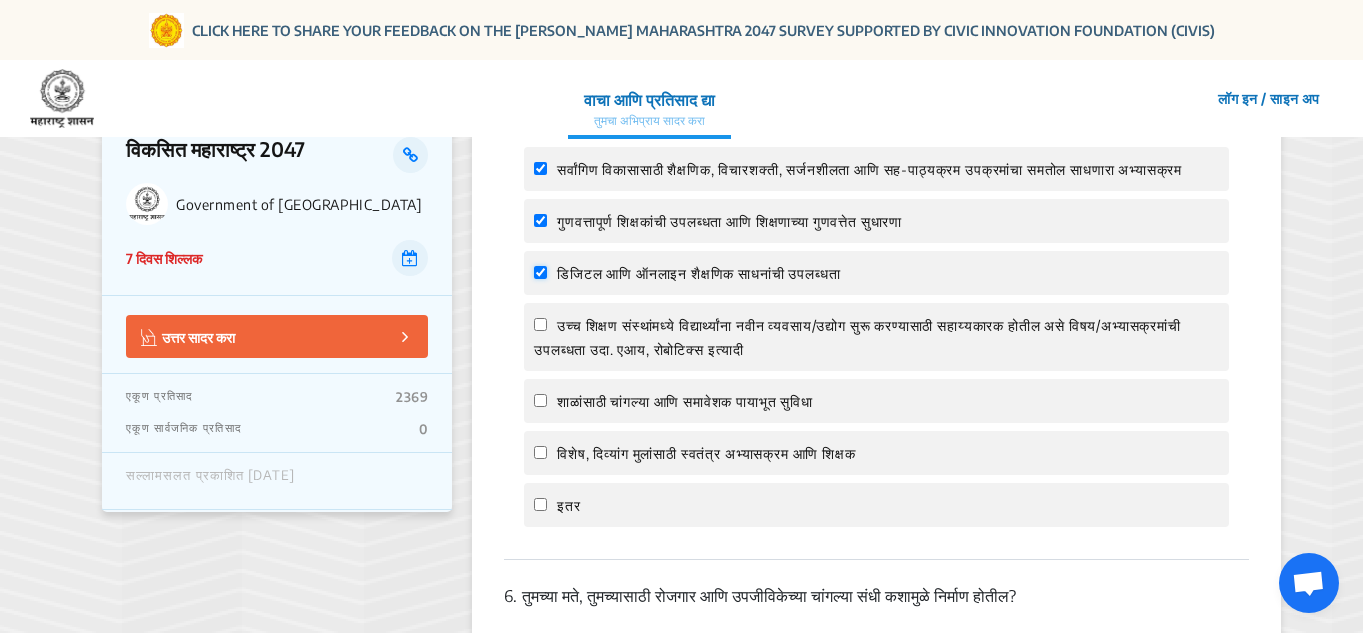 checkbox on "true" 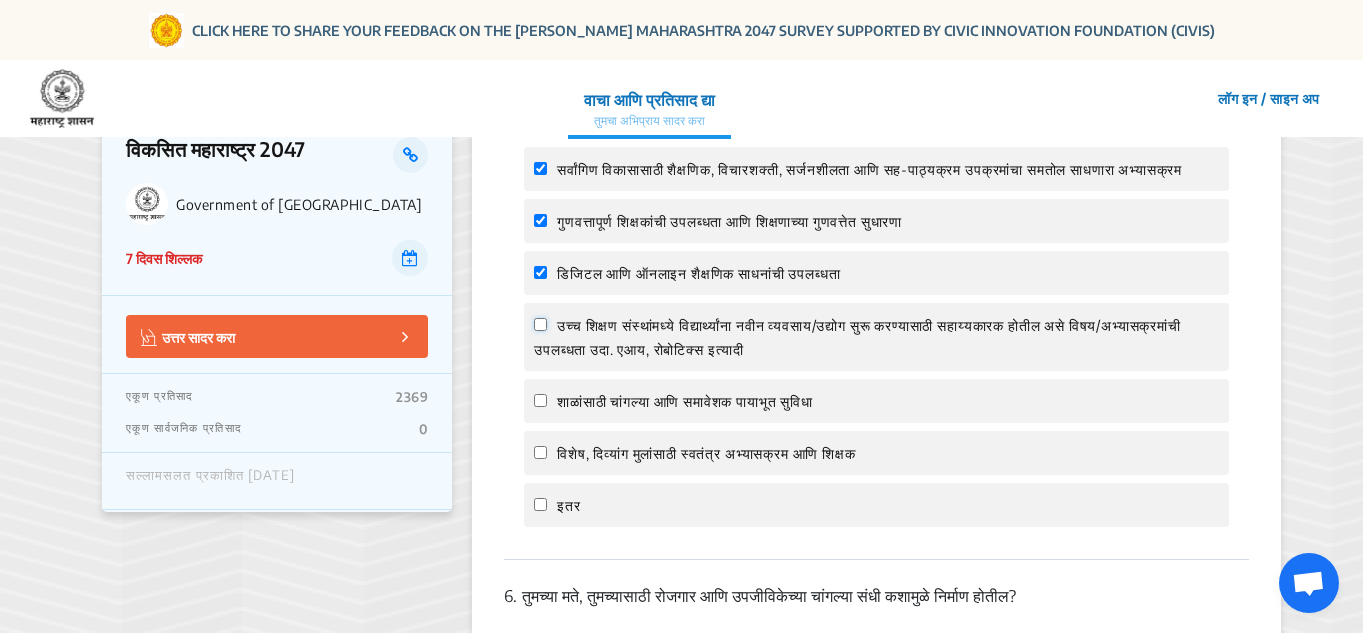 click on "उच्च शिक्षण संस्थांमध्ये विद्यार्थ्यांना नवीन व्यवसाय/उद्योग सुरू करण्यासाठी सहाय्यकारक होतील असे विषय/अभ्यासक्रमांची उपलब्धता उदा. एआय, रोबोटिक्स इत्यादी" 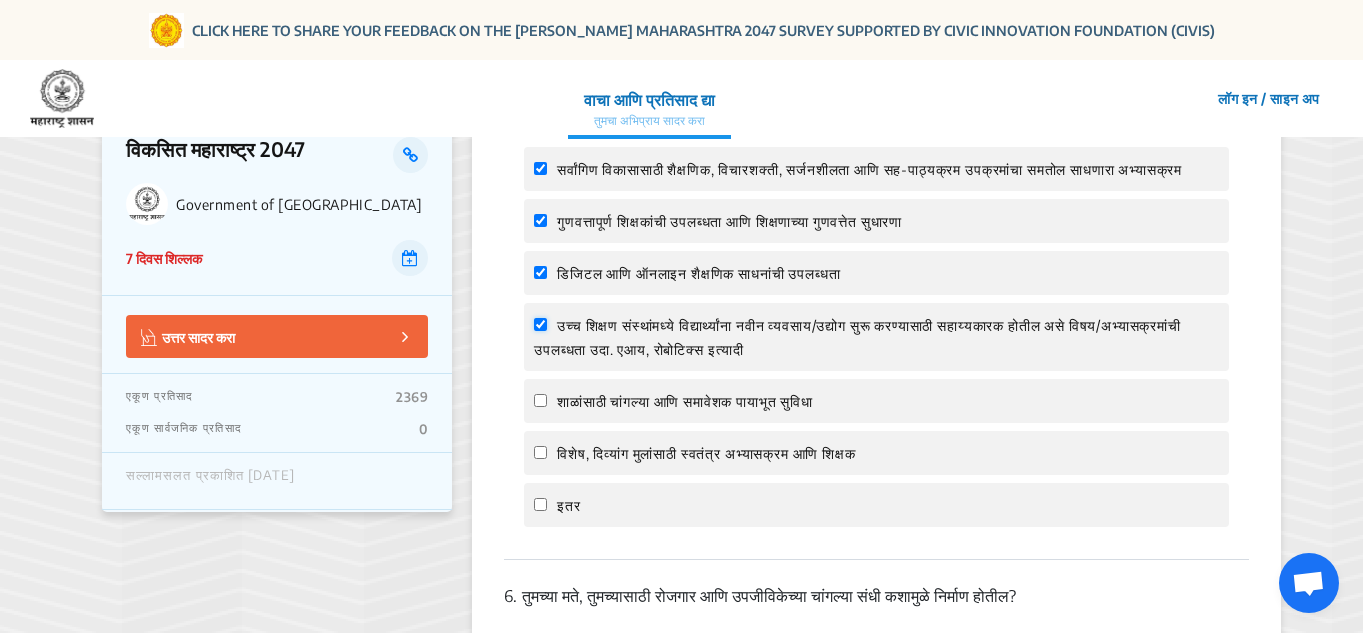 checkbox on "true" 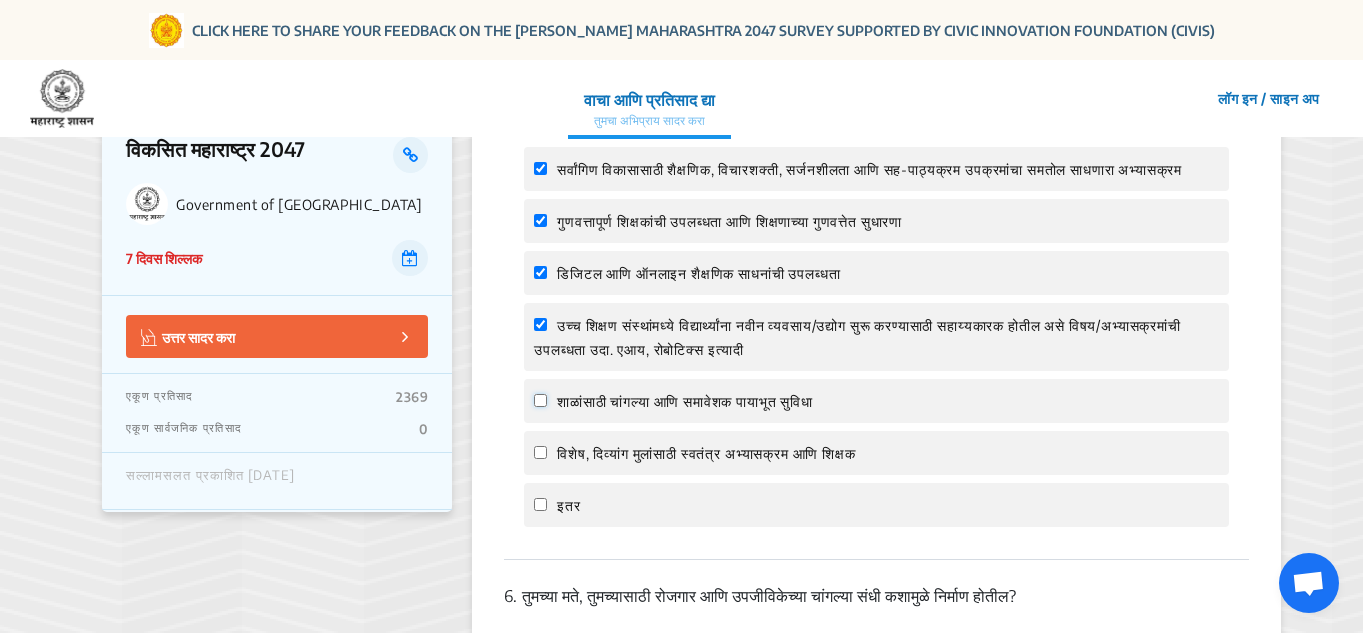 click on "शाळांसाठी चांगल्या आणि समावेशक पायाभूत सुविधा" 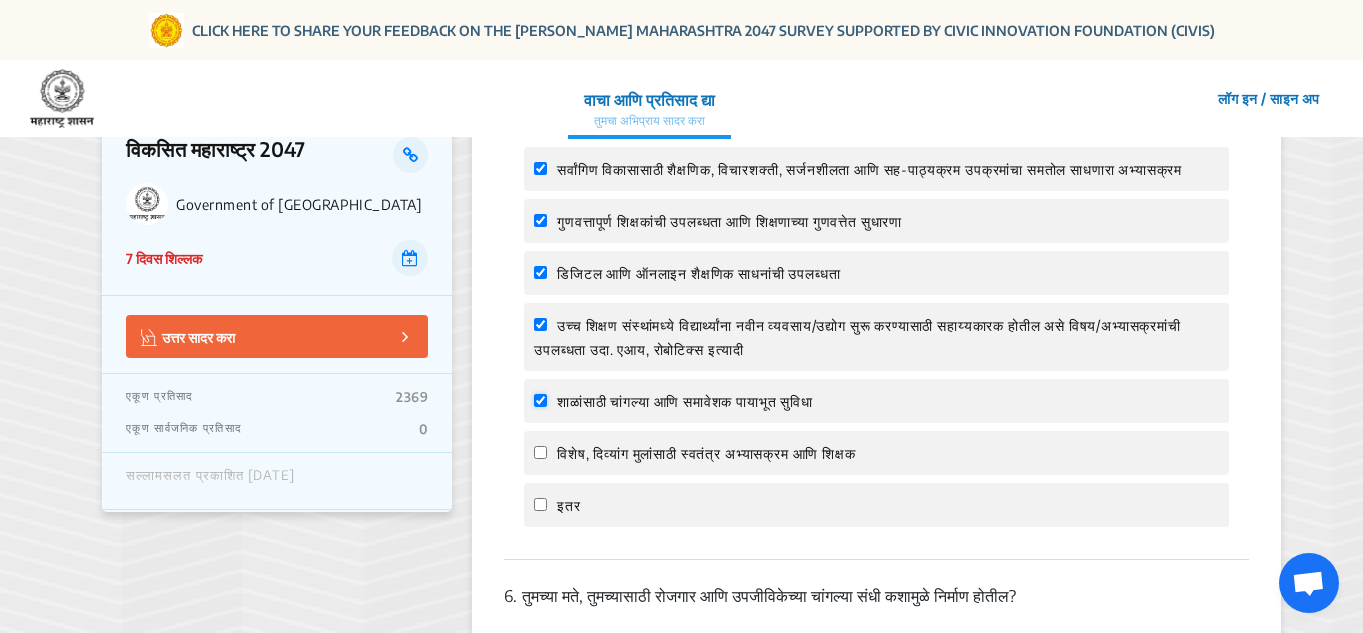 checkbox on "true" 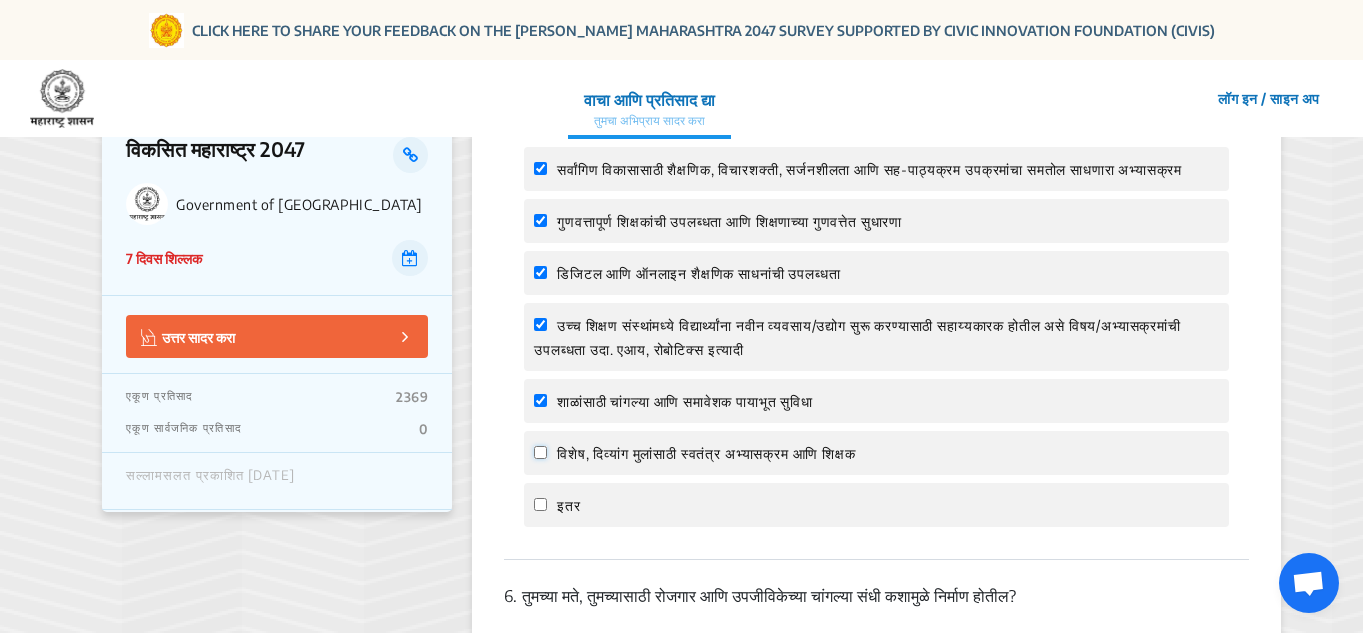 click on "विशेष, दिव्यांग मुलांसाठी स्वतंत्र अभ्यासक्रम आणि शिक्षक" 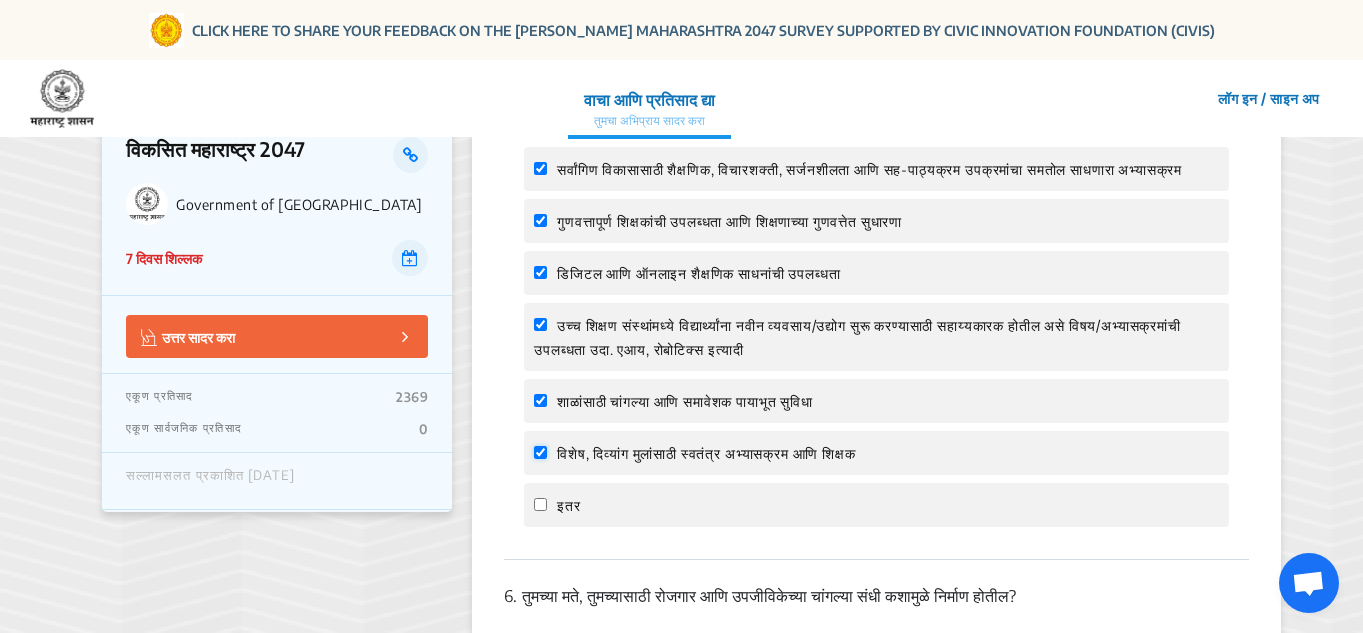 checkbox on "true" 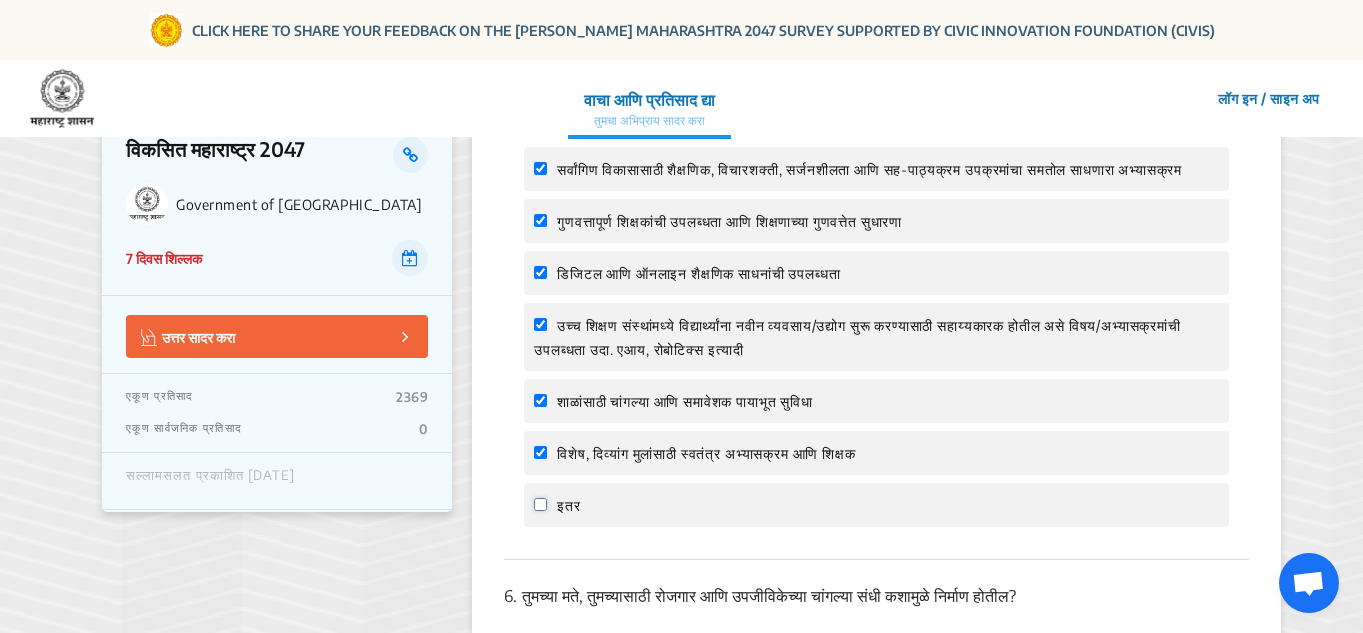 click on "इतर" 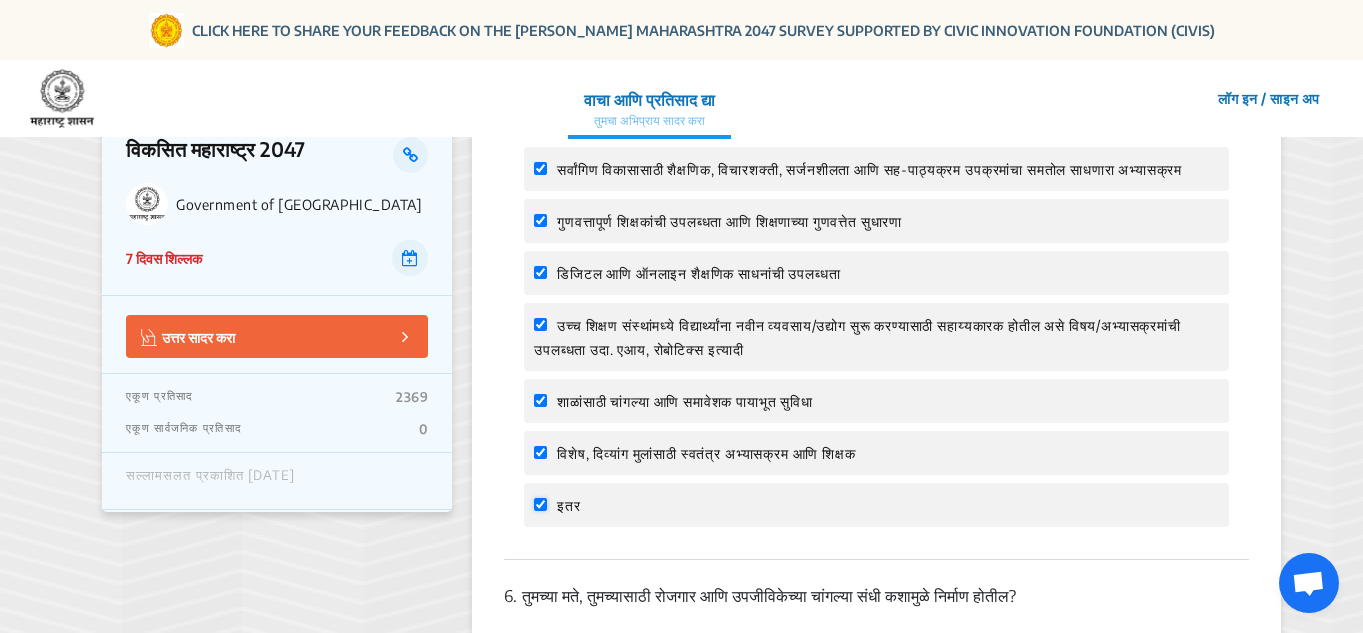 checkbox on "true" 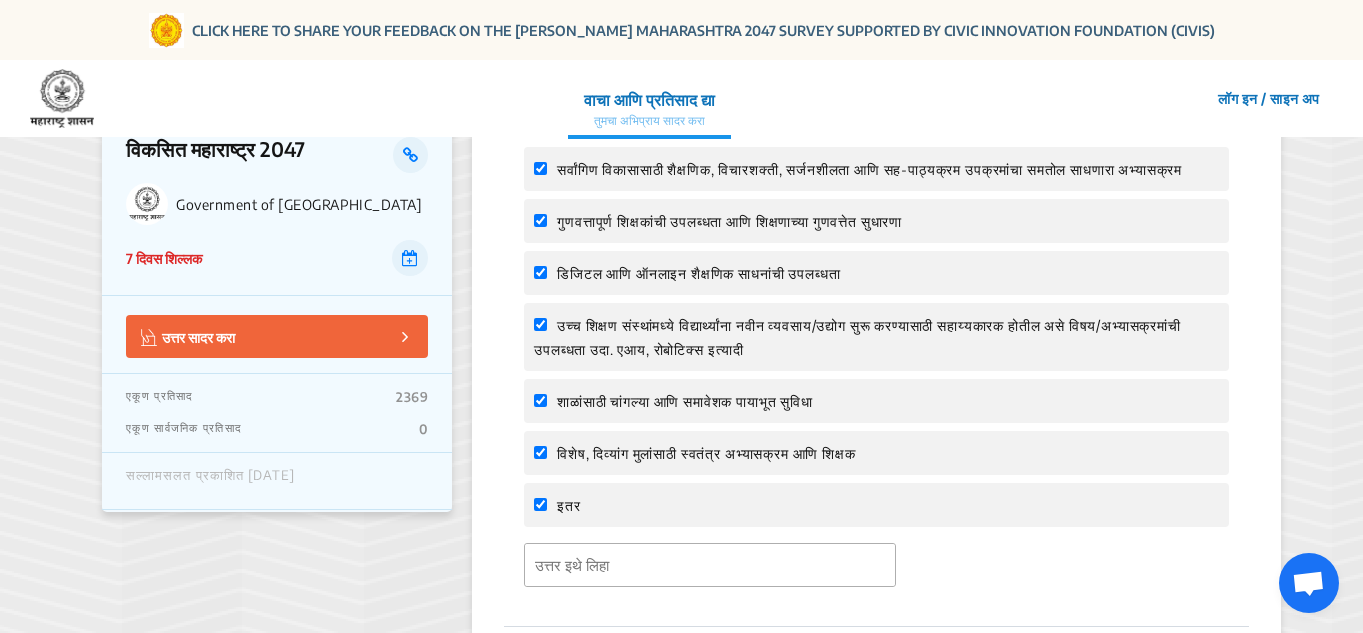 click on "1.  तुम्ही कोणत्या जिल्ह्यात राहता?  chhatrapati sambhajinagar 2.  तुमच्या मते, काय केल्याने तुमच्या जीवनमानात सुधारणा होईल?   Choose as many as you like स्वच्छ हवेची उपलब्धता स्वच्छ पिण्याच्या पाण्याचा आणि नळाच्या पाण्याचा अखंड पुरवठा हिरवाई असलेल्या  अधिक सार्वजनिक मोकळ्या जागा परवडणारी आणि विश्वासार्ह सार्वजनिक वाहतूक व्यवस्था, ज्याव्दारे शेवटच्या मैलापर्यंत पोहोचता येईल  इतर well maintained govenace body, well mannerd police , control on crime 3. Choose as many as you like" 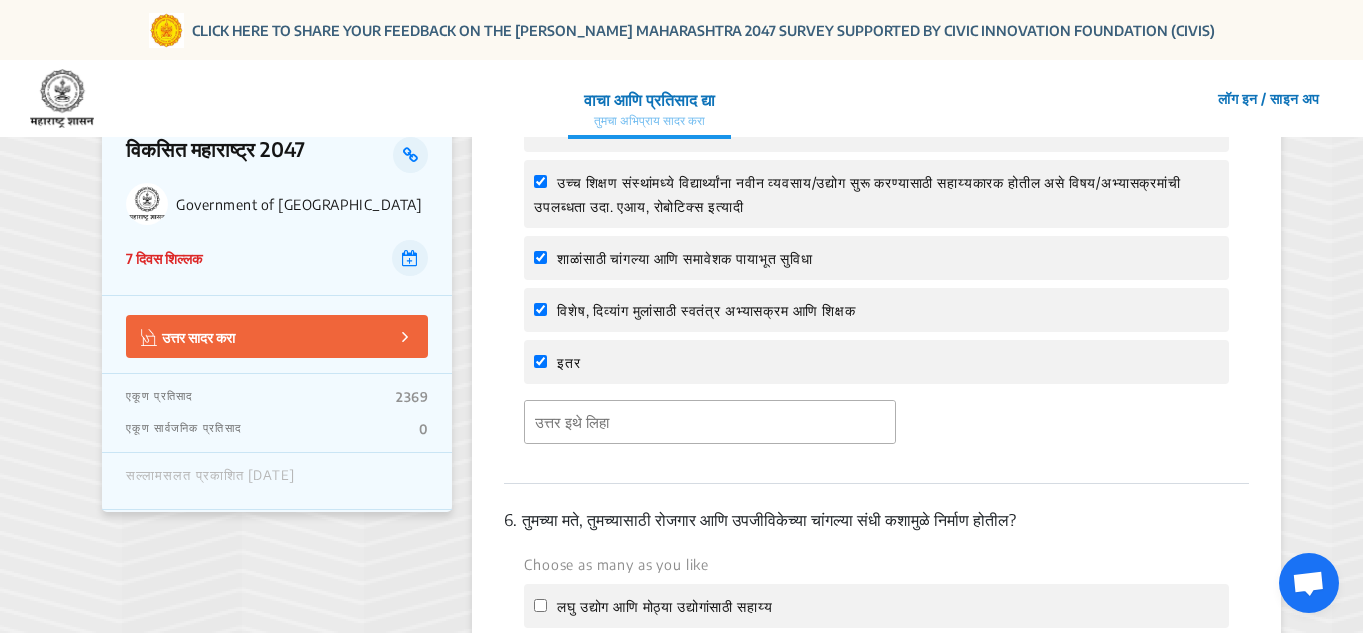 scroll, scrollTop: 2400, scrollLeft: 0, axis: vertical 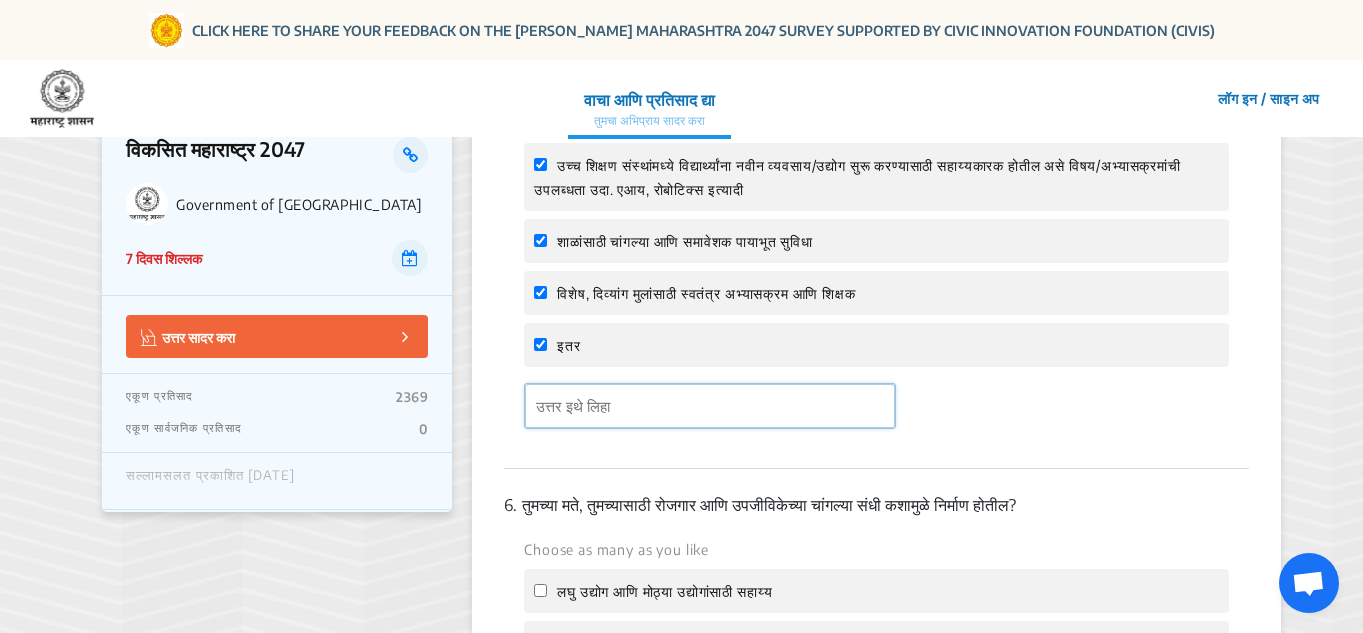 click 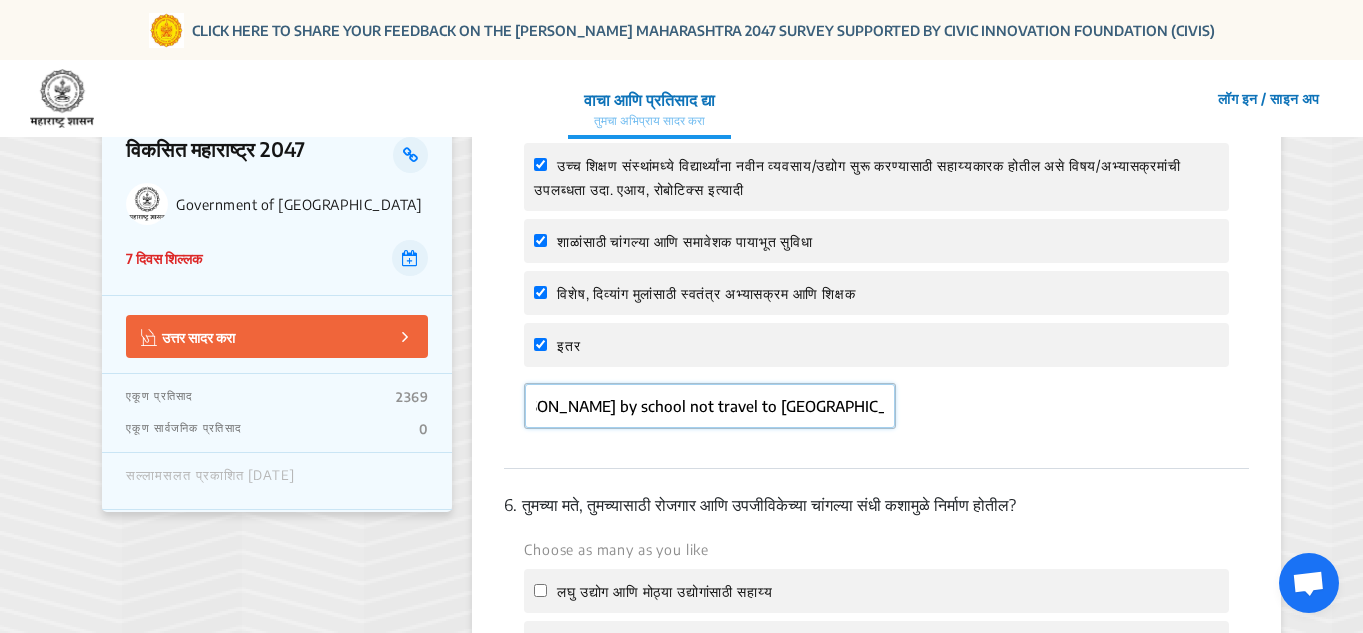 scroll, scrollTop: 0, scrollLeft: 1184, axis: horizontal 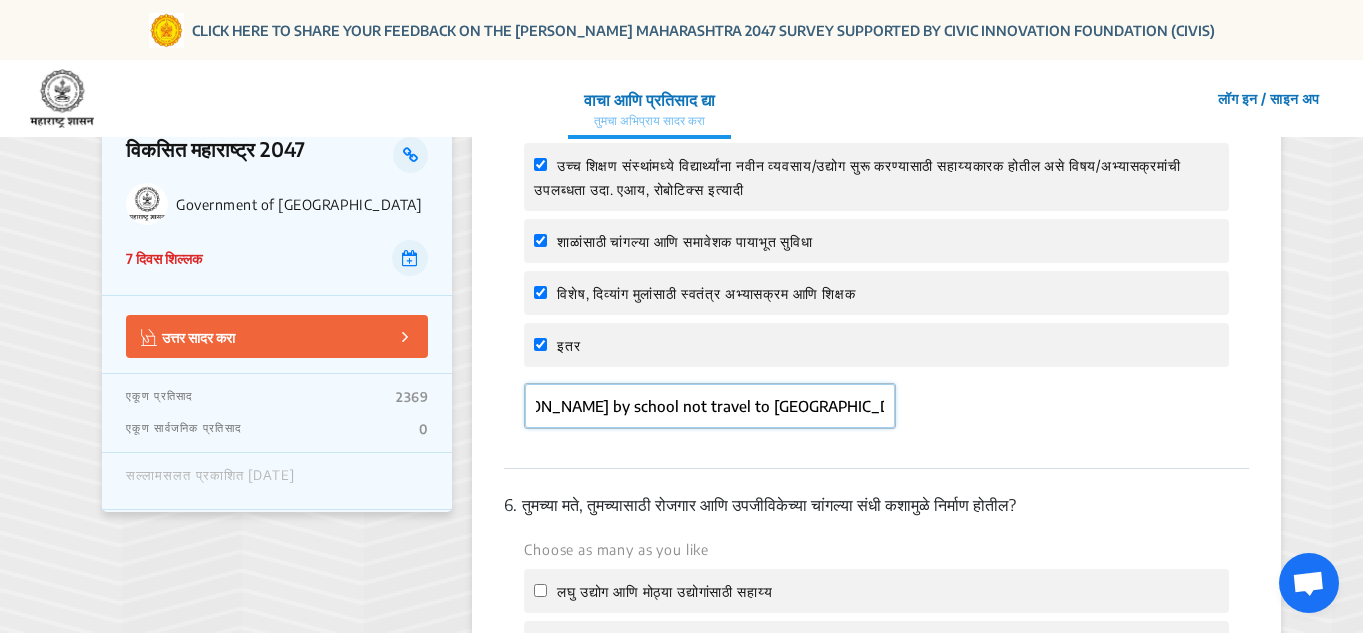 type on "well qualified teachers, need to take tests of teachers in every years end may be in summer vacation, need to check schools every month, teachers need to resident [PERSON_NAME] by school not travel to [GEOGRAPHIC_DATA] every morning 100 plus kms" 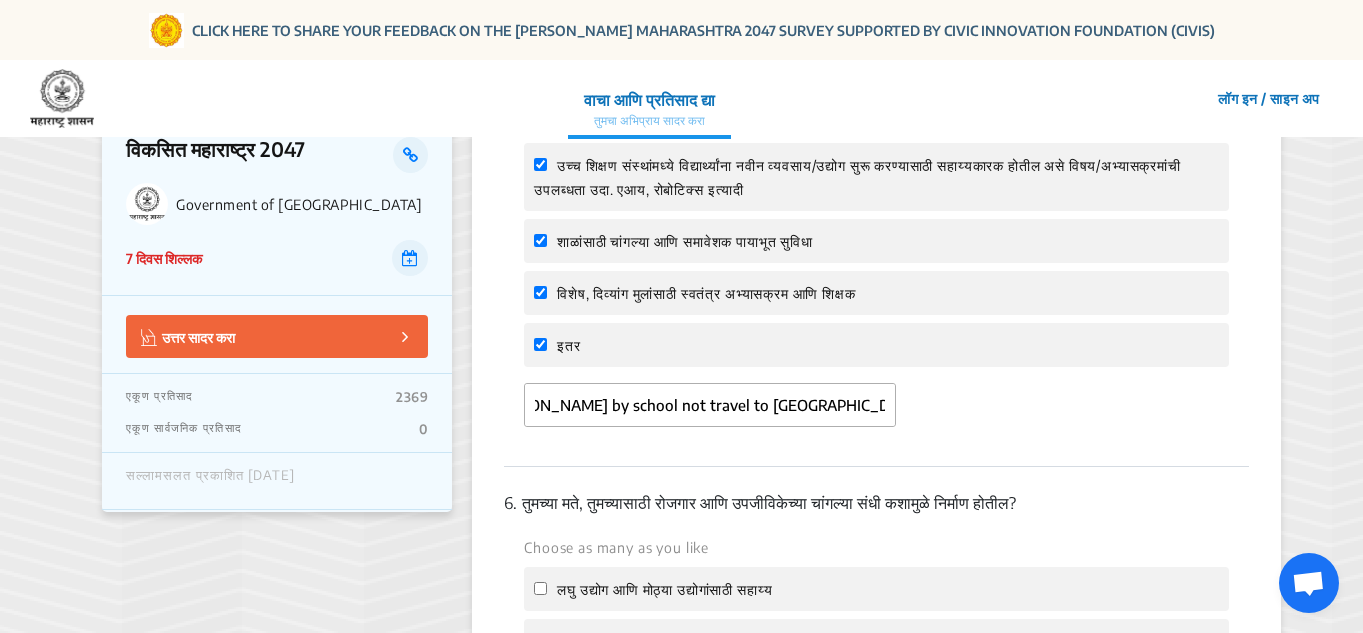 scroll, scrollTop: 0, scrollLeft: 0, axis: both 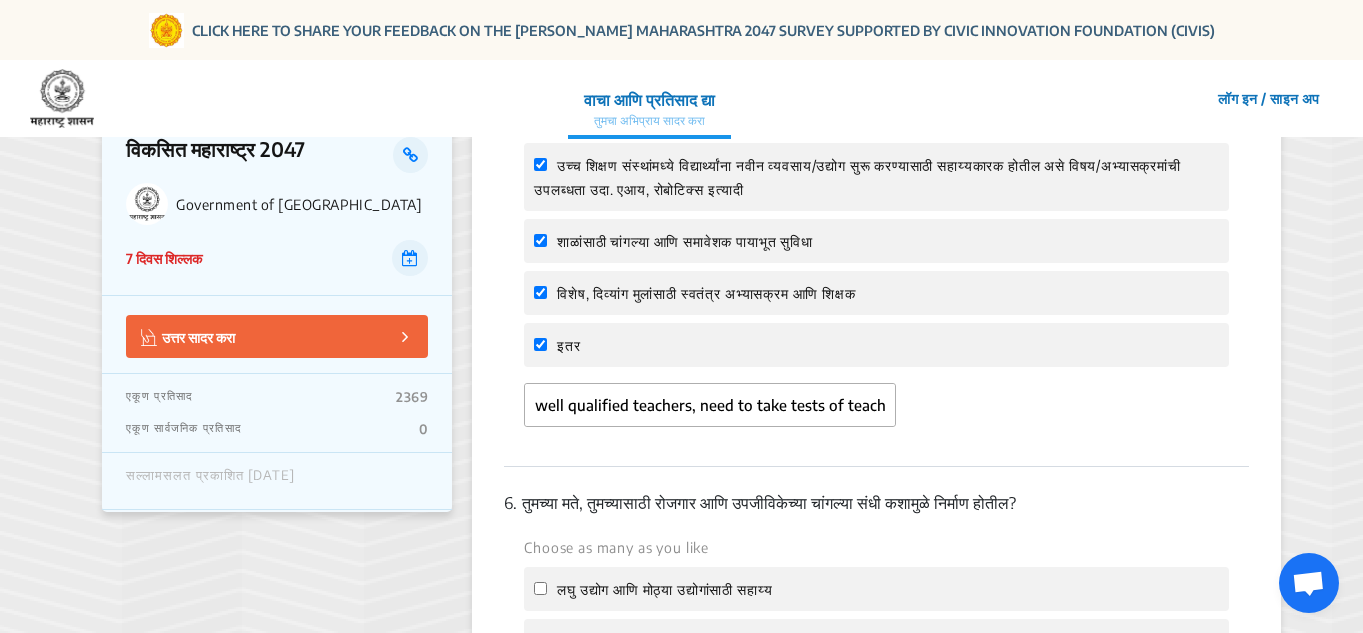 click on "1.  तुम्ही कोणत्या जिल्ह्यात राहता?  chhatrapati sambhajinagar 2.  तुमच्या मते, काय केल्याने तुमच्या जीवनमानात सुधारणा होईल?   Choose as many as you like स्वच्छ हवेची उपलब्धता स्वच्छ पिण्याच्या पाण्याचा आणि नळाच्या पाण्याचा अखंड पुरवठा हिरवाई असलेल्या  अधिक सार्वजनिक मोकळ्या जागा परवडणारी आणि विश्वासार्ह सार्वजनिक वाहतूक व्यवस्था, ज्याव्दारे शेवटच्या मैलापर्यंत पोहोचता येईल  इतर well maintained govenace body, well mannerd police , control on crime 3. Choose as many as you like" 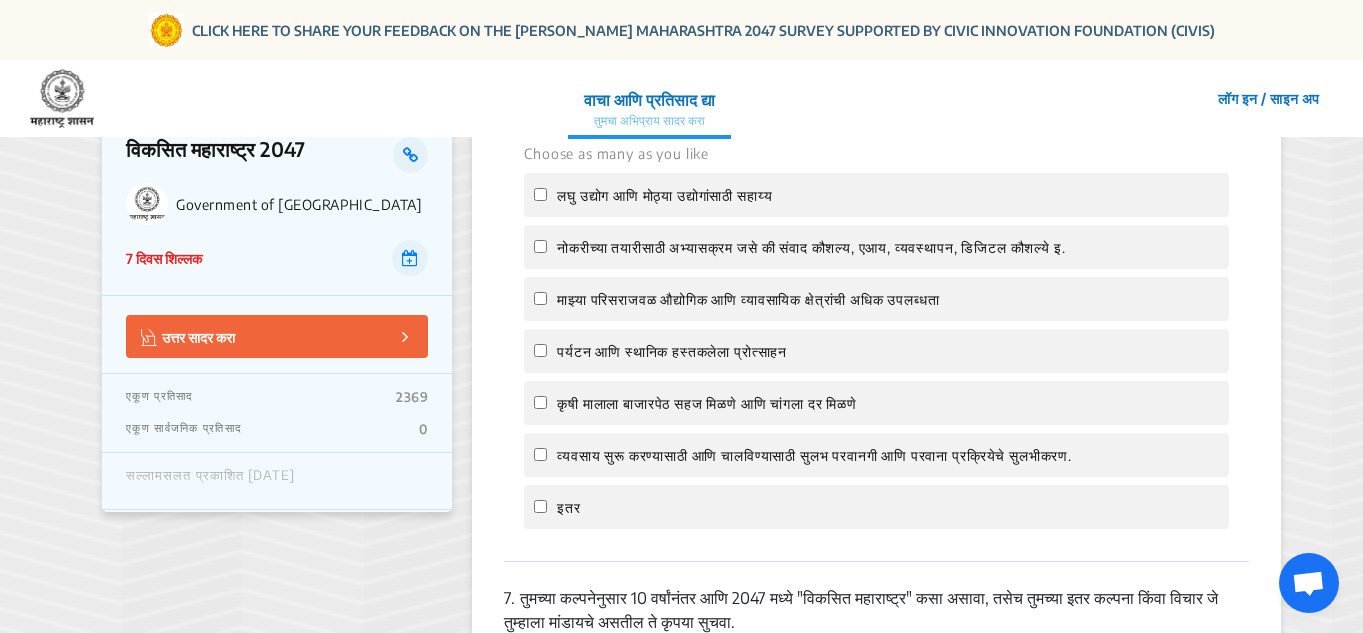 scroll, scrollTop: 2840, scrollLeft: 0, axis: vertical 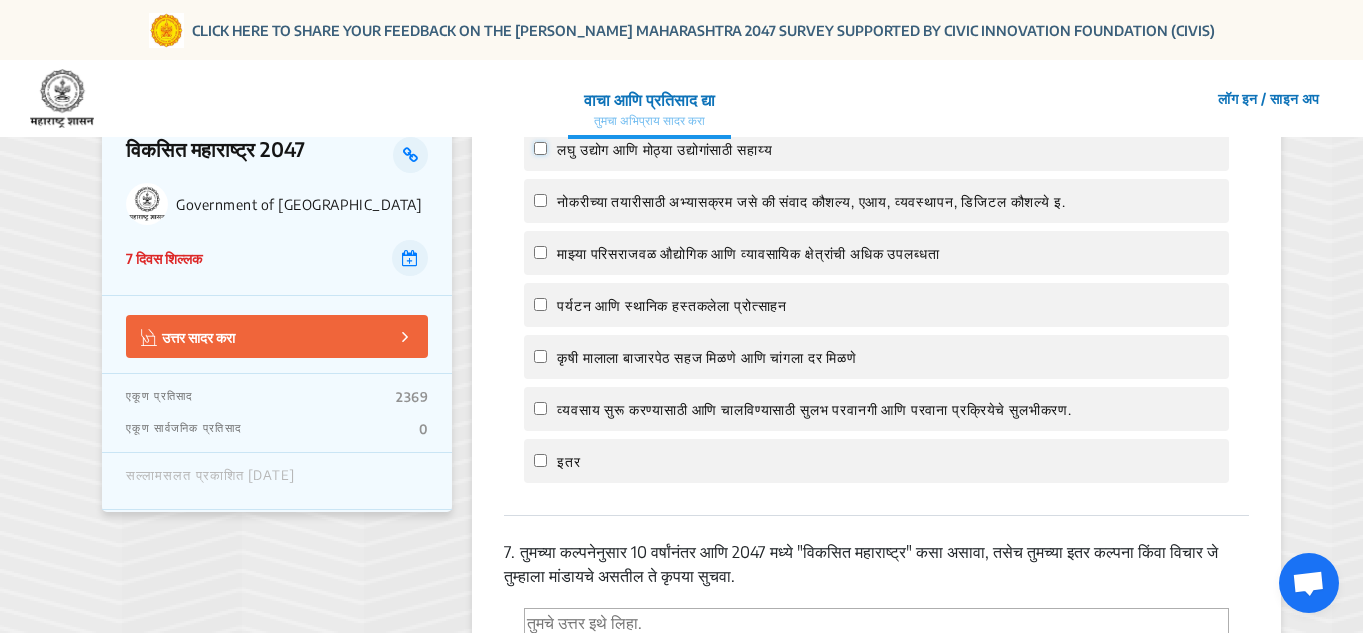 click on "लघु उद्योग आणि  मोठ्या उद्योगांसाठी सहाय्य" 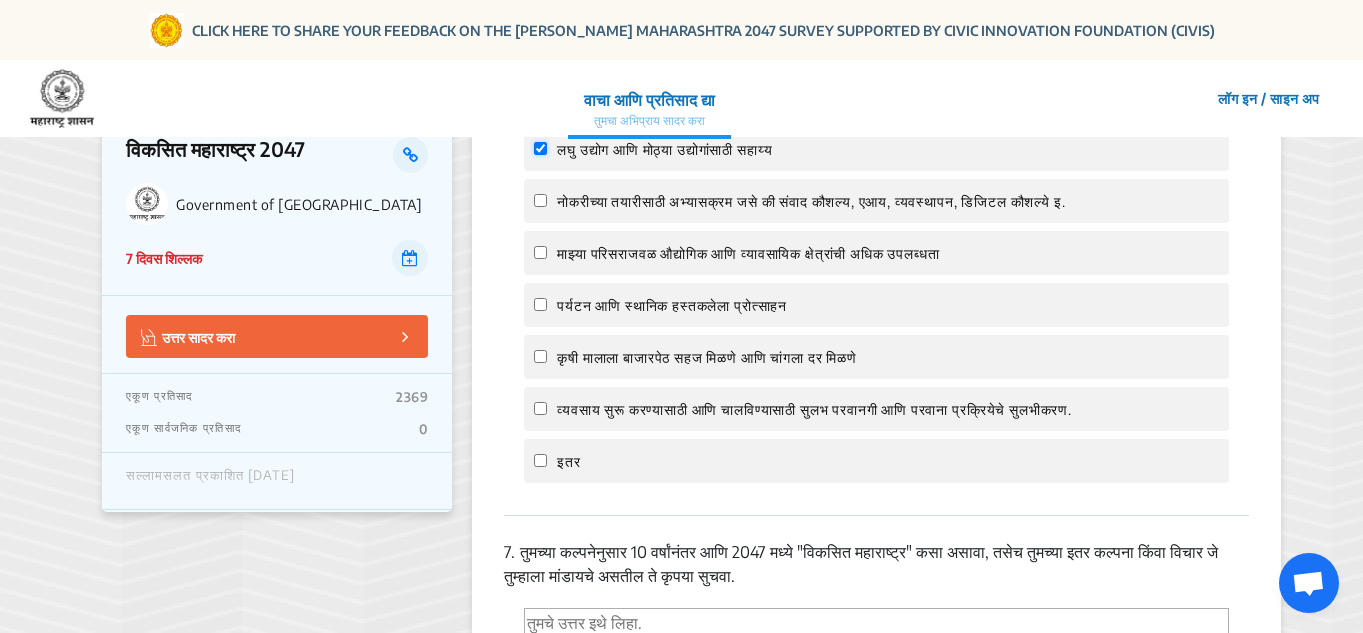checkbox on "true" 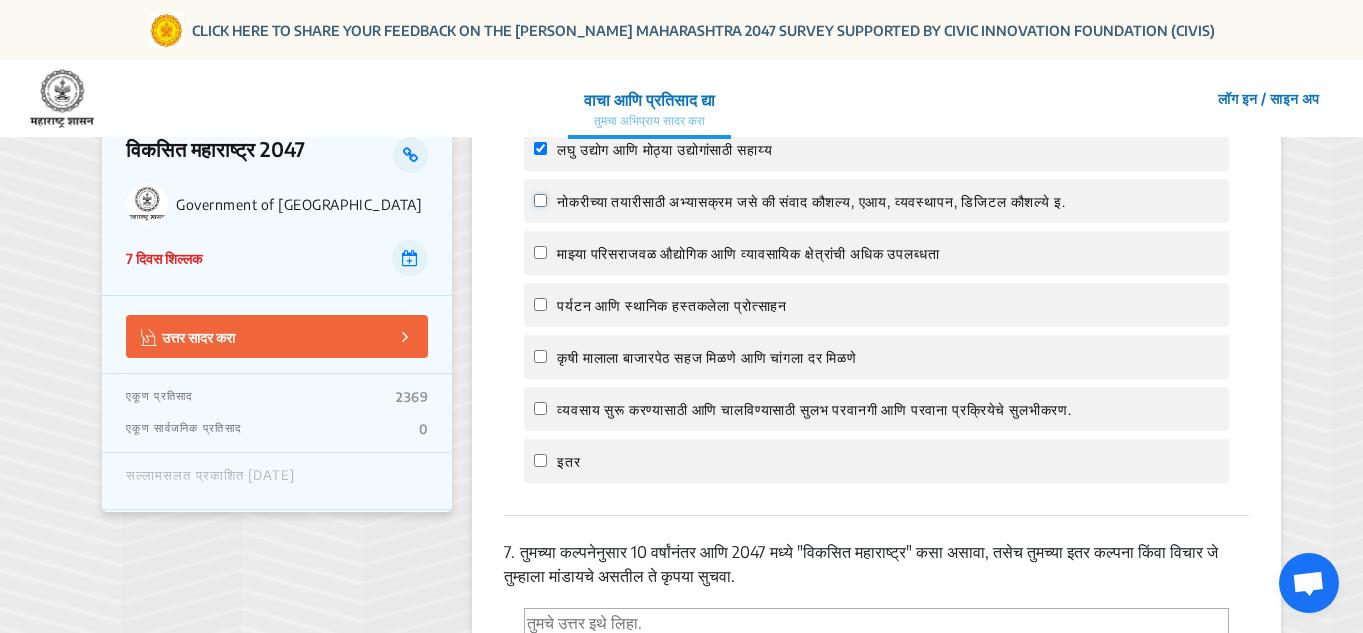 click on "नोकरीच्या तयारीसाठी अभ्यासक्रम जसे की संवाद कौशल्य, एआय, व्यवस्थापन, डिजिटल कौशल्ये इ." 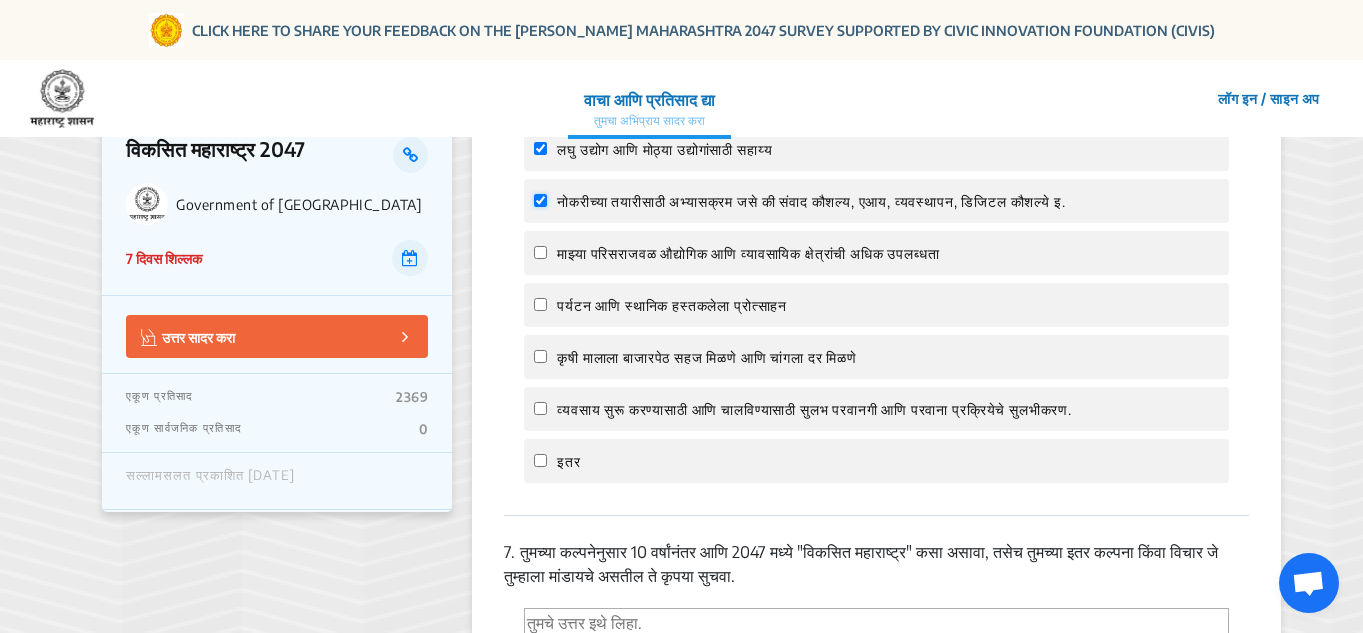 checkbox on "true" 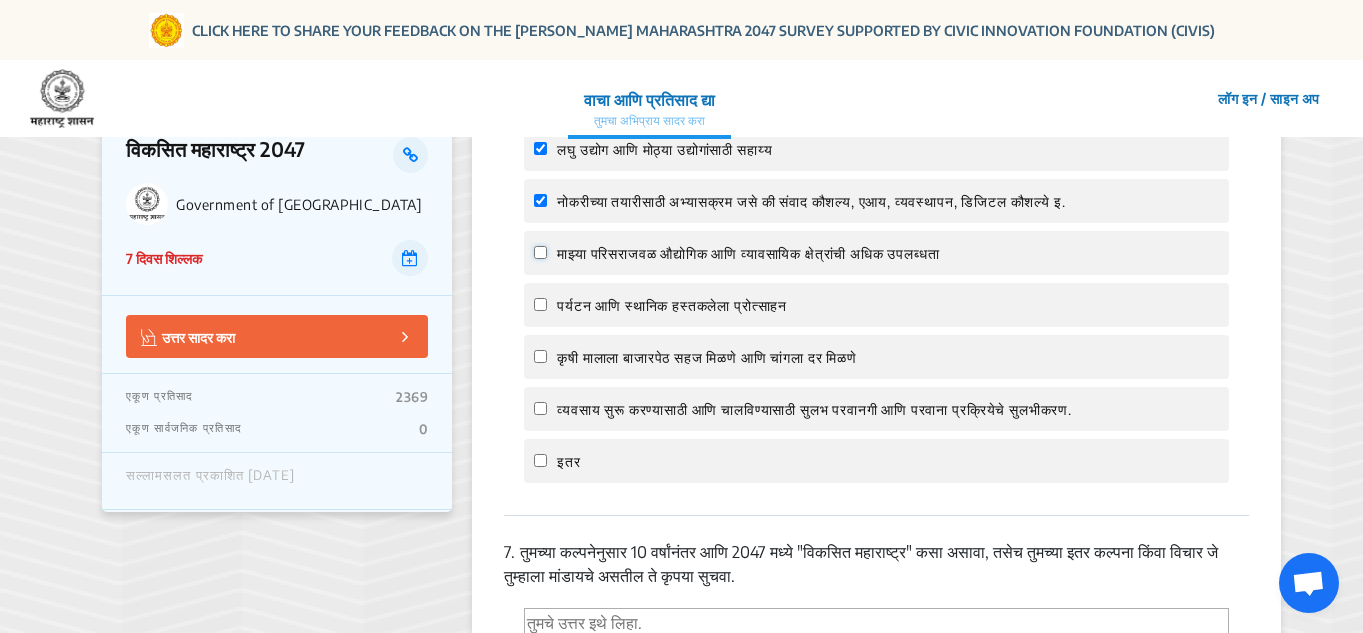 click on "माझ्या परिसराजवळ  औद्योगिक आणि व्यावसायिक क्षेत्रांची अधिक उपलब्धता" 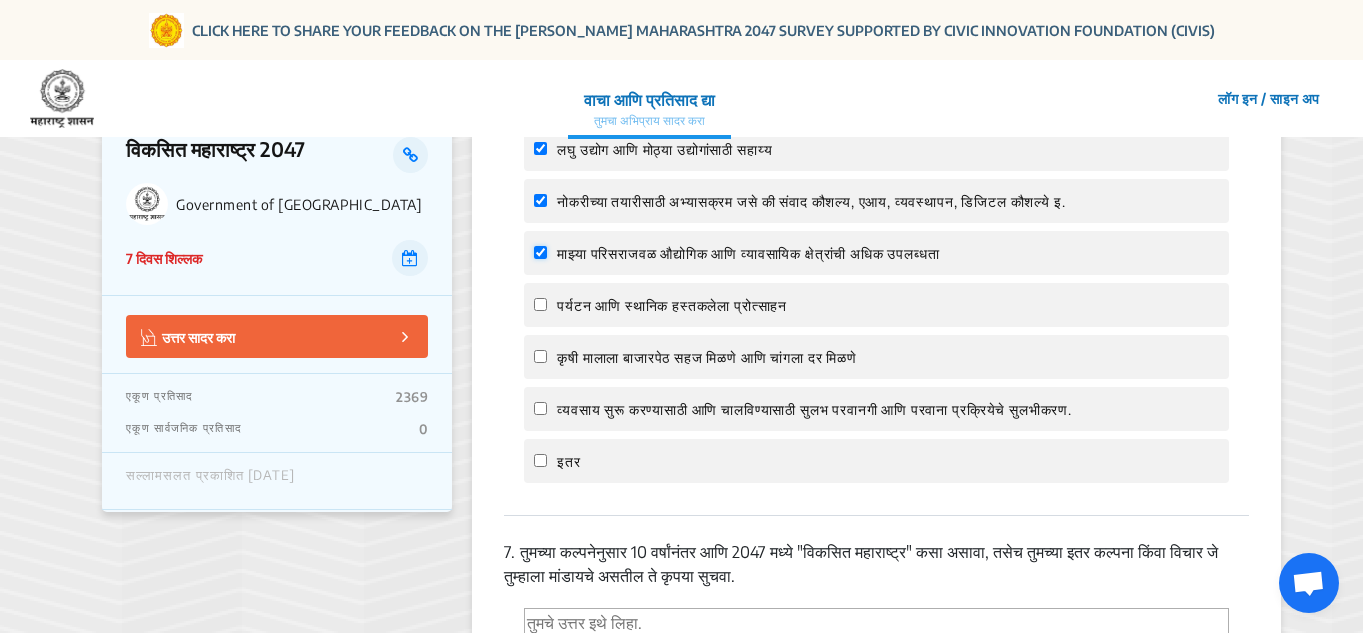 checkbox on "true" 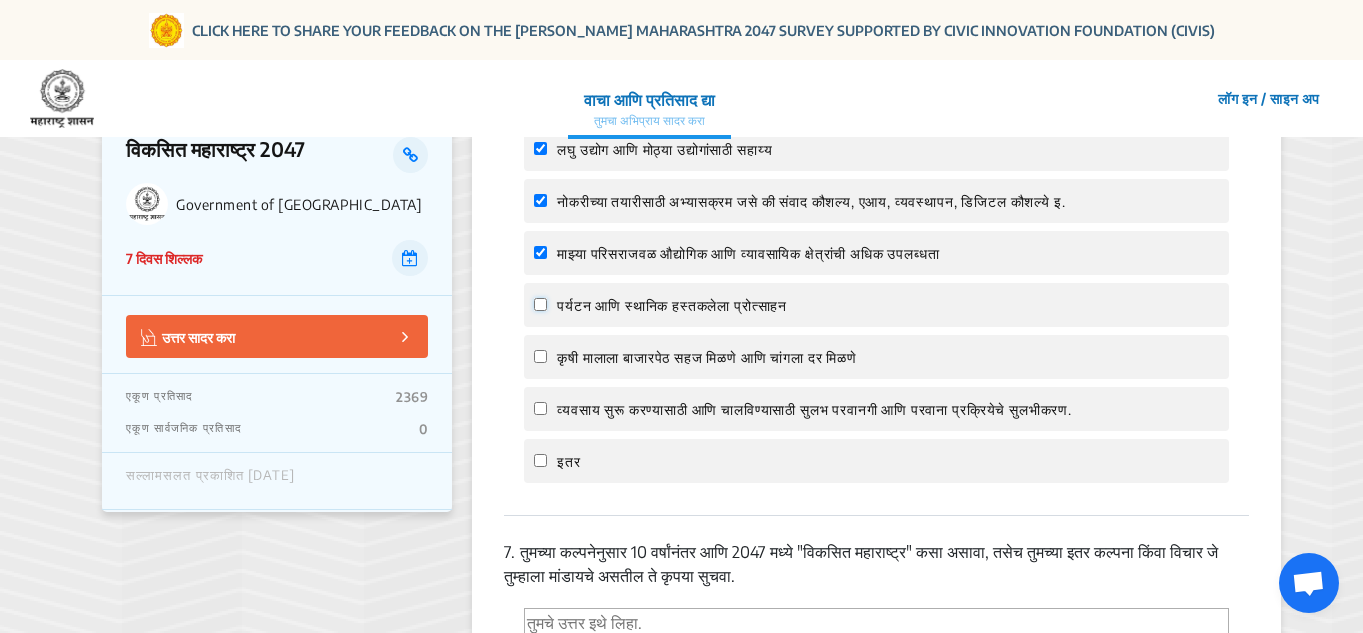 click on "पर्यटन आणि स्थानिक हस्तकलेला प्रोत्साहन" 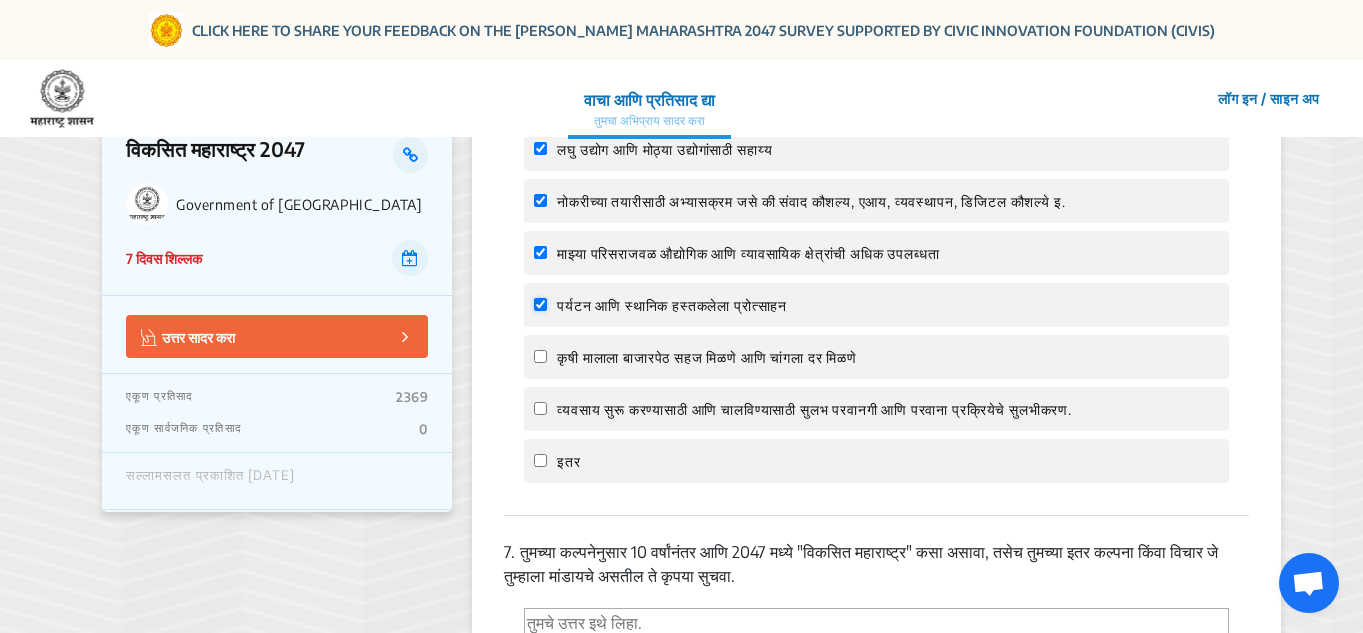 checkbox on "true" 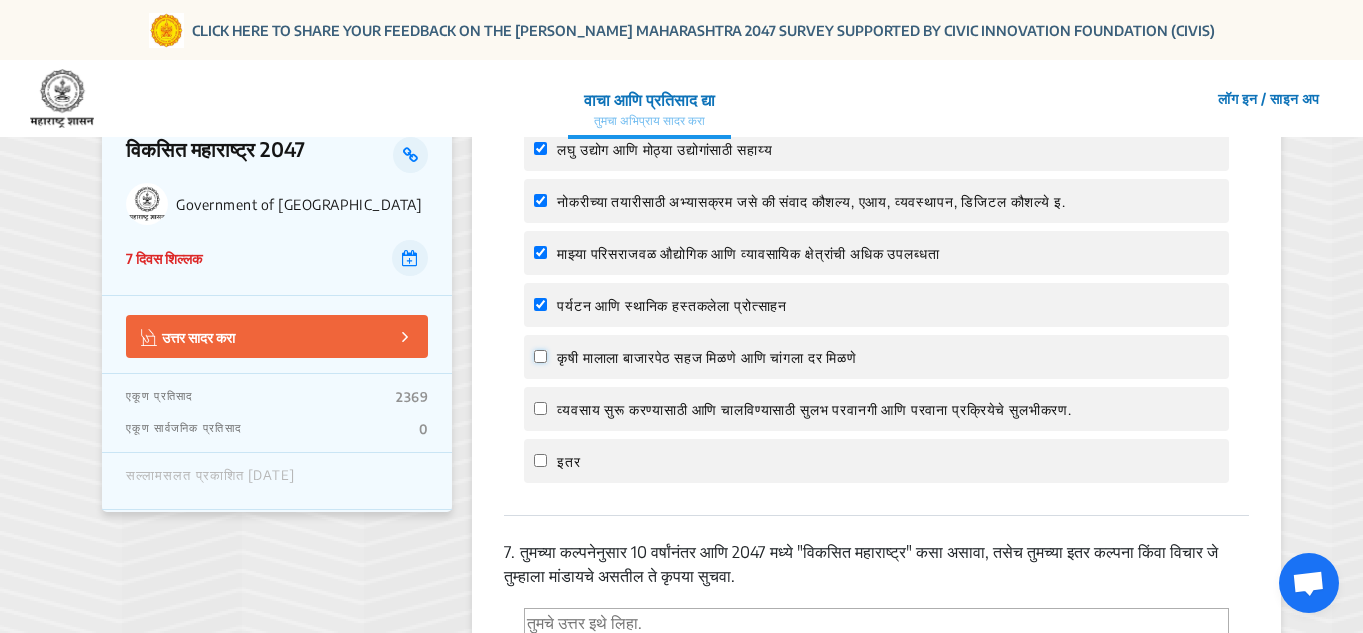 click on "कृषी मालाला बाजारपेठ सहज मिळणे आणि चांगला दर मिळणे" 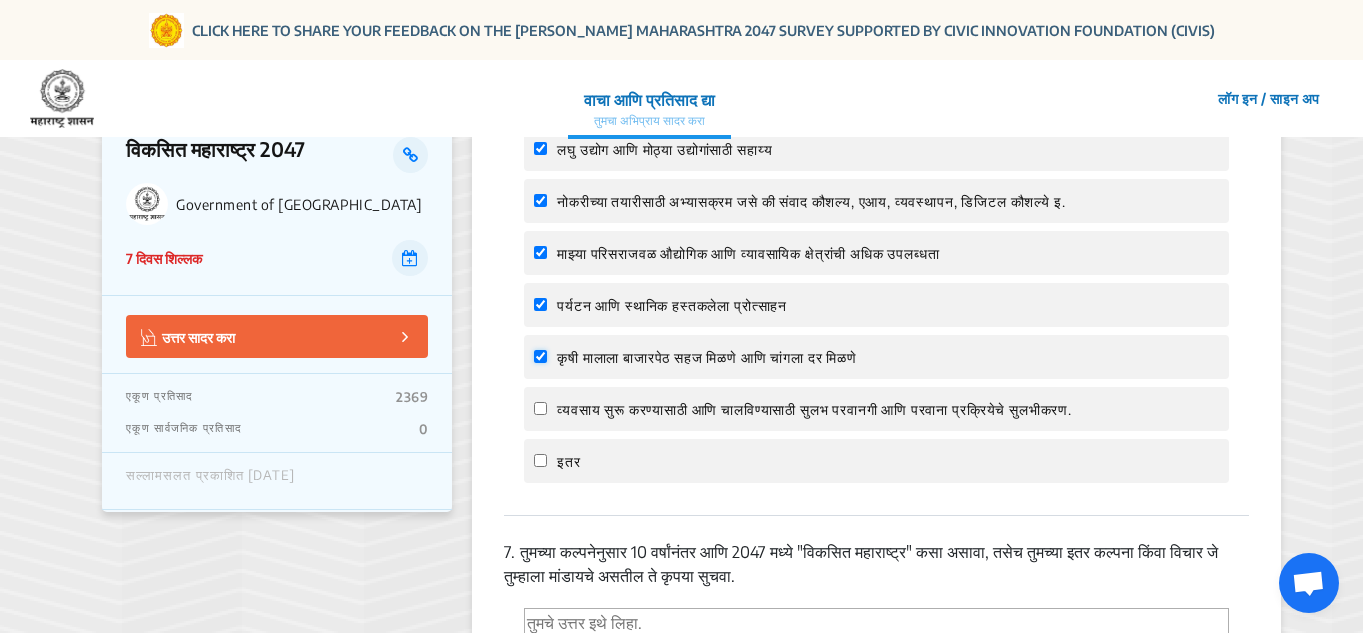 checkbox on "true" 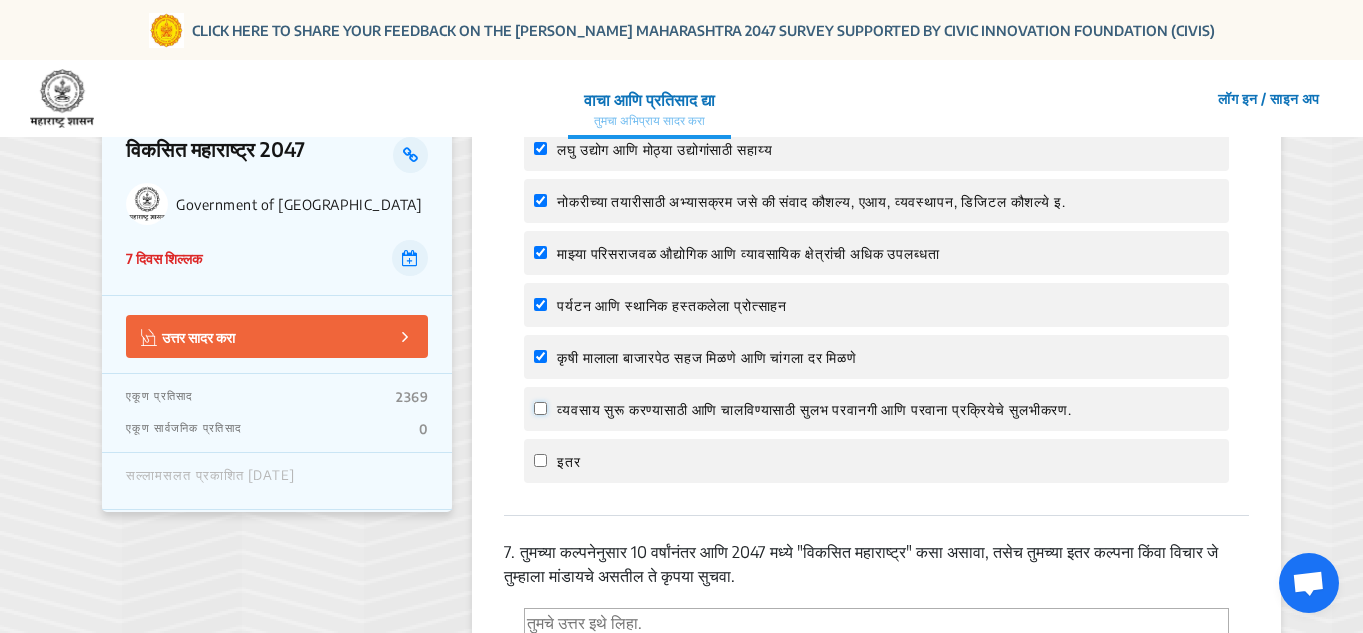 click on "व्यवसाय सुरू करण्यासाठी आणि चालविण्यासाठी सुलभ परवानगी आणि परवाना प्रक्रियेचे सुलभीकरण." 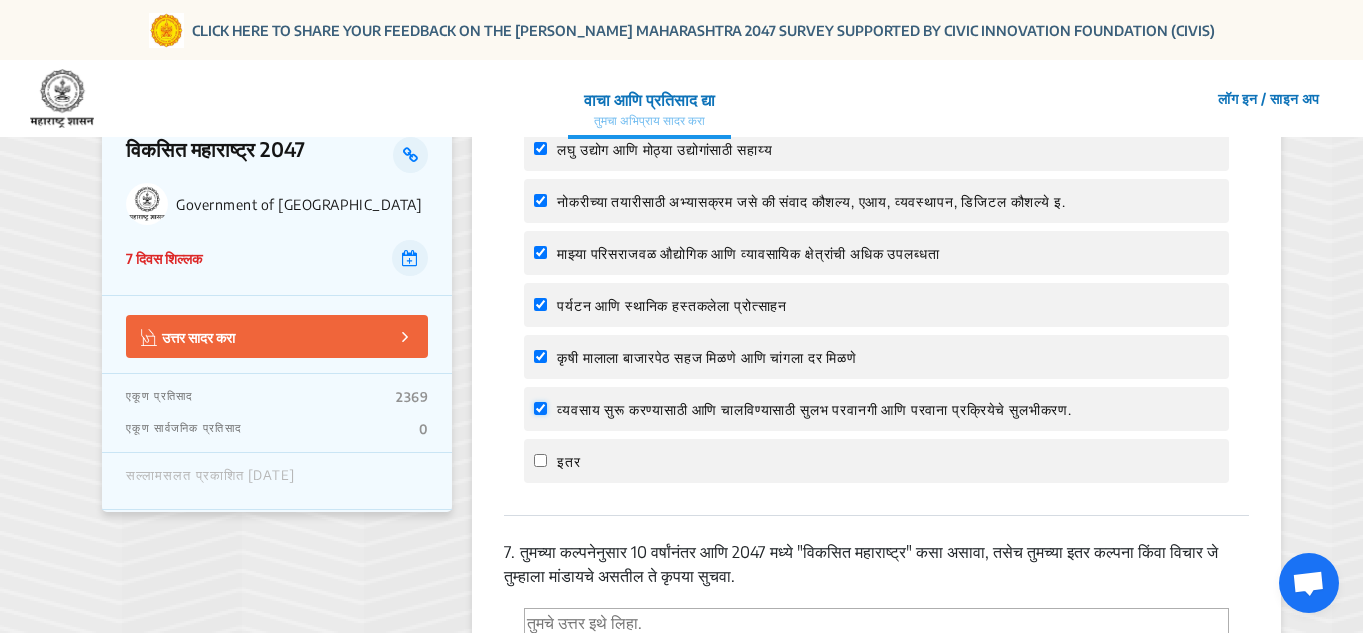 checkbox on "true" 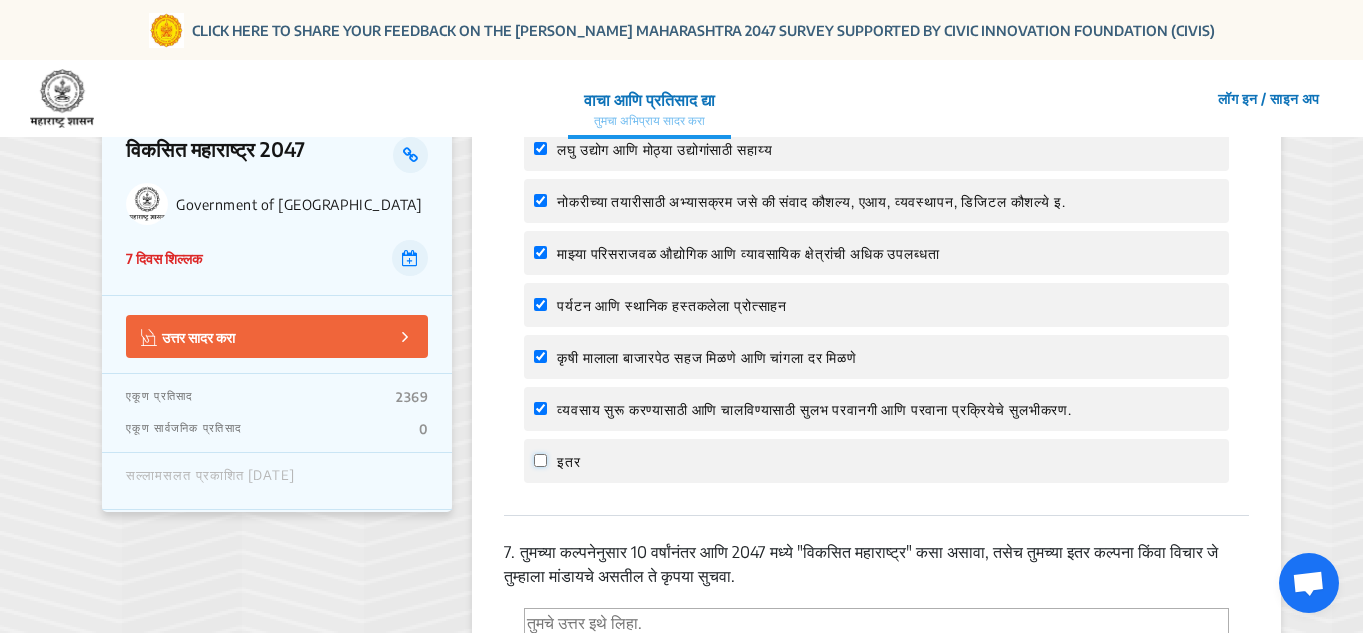 click on "इतर" 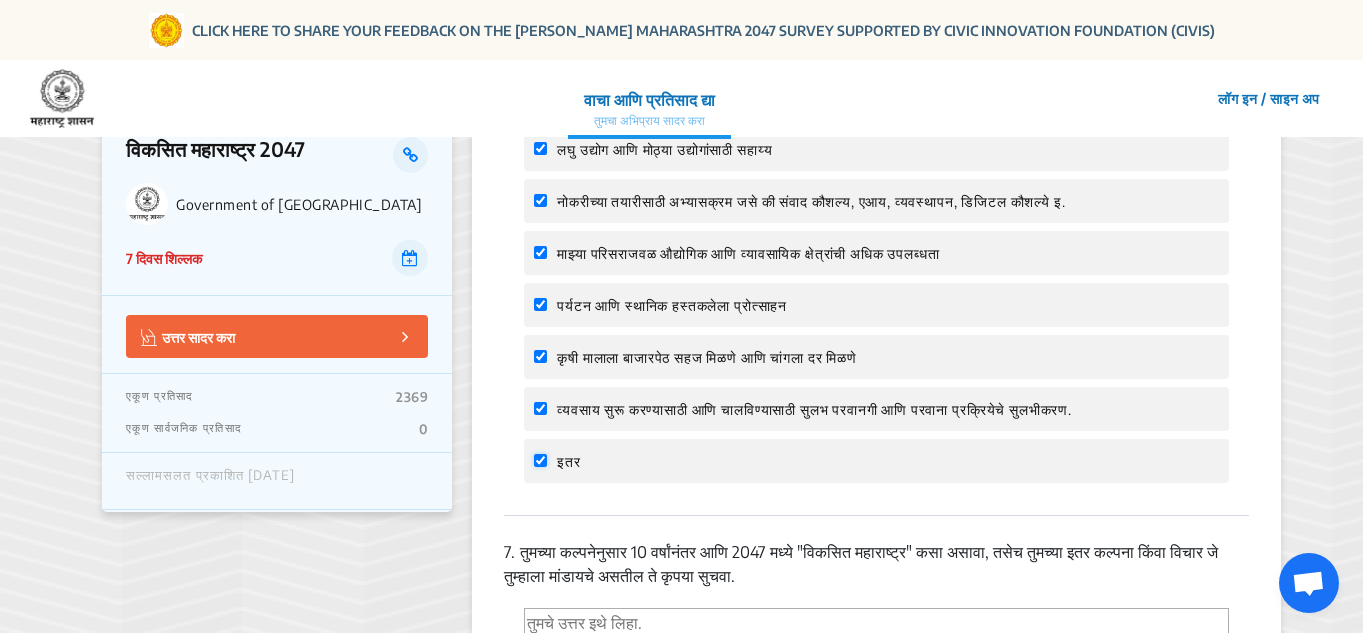checkbox on "true" 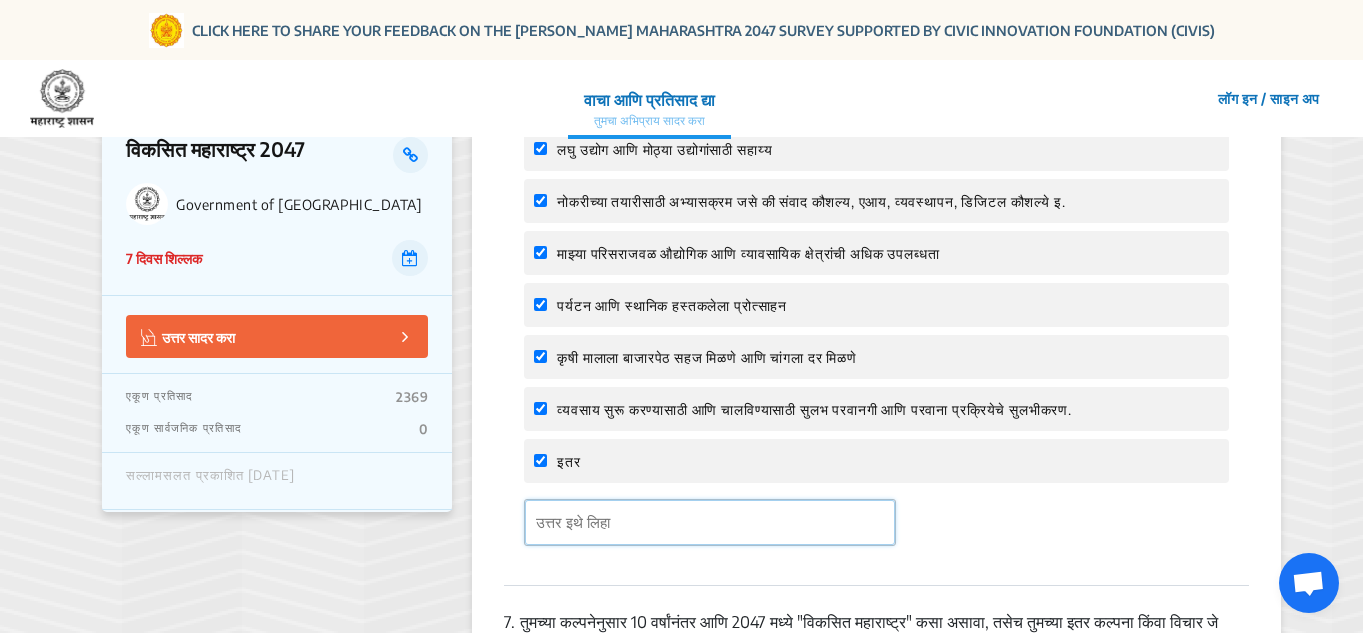click 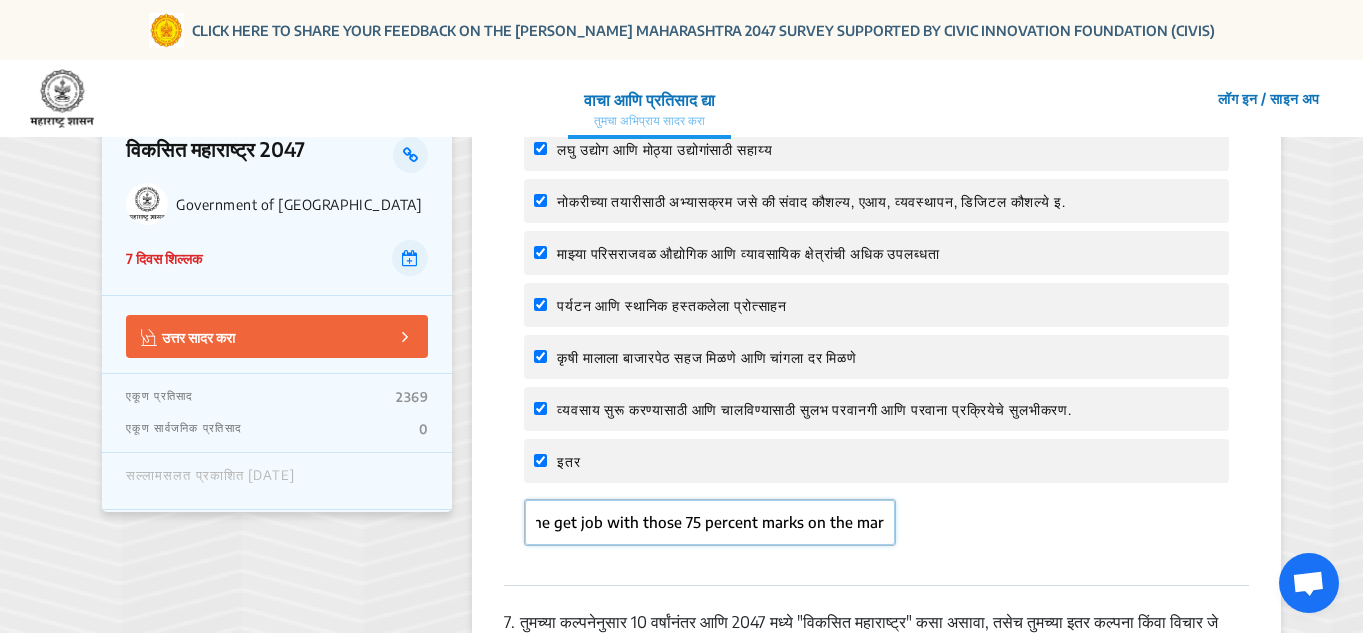 scroll, scrollTop: 0, scrollLeft: 973, axis: horizontal 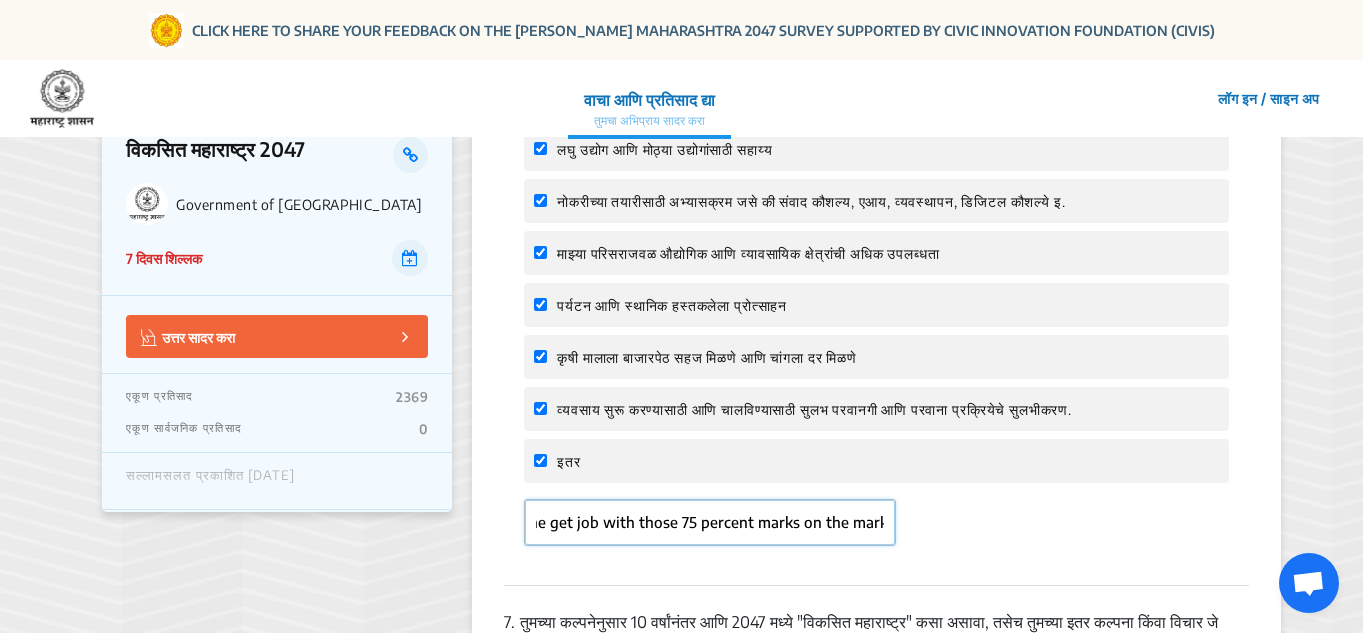 type on "need to stop copy scam, provide proper and regular education, a bsc graduate candidate dont even know the name of his subject how will he get job with those 75 percent marks on the marksheet" 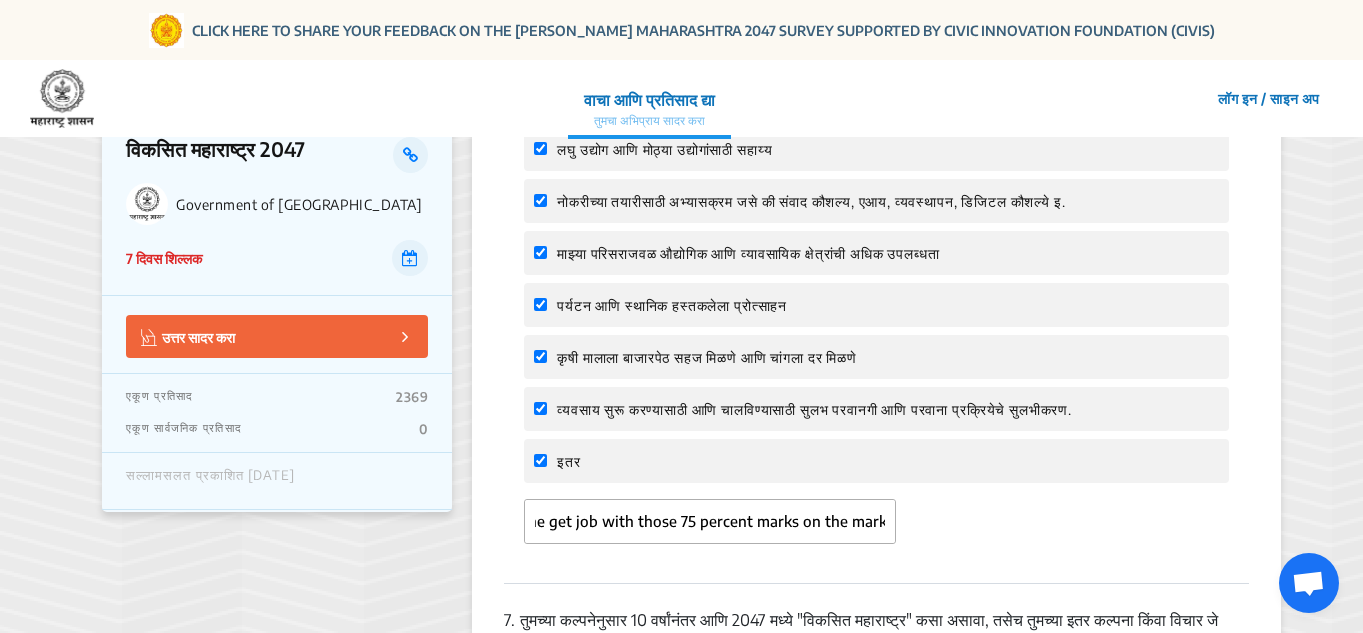 scroll, scrollTop: 0, scrollLeft: 0, axis: both 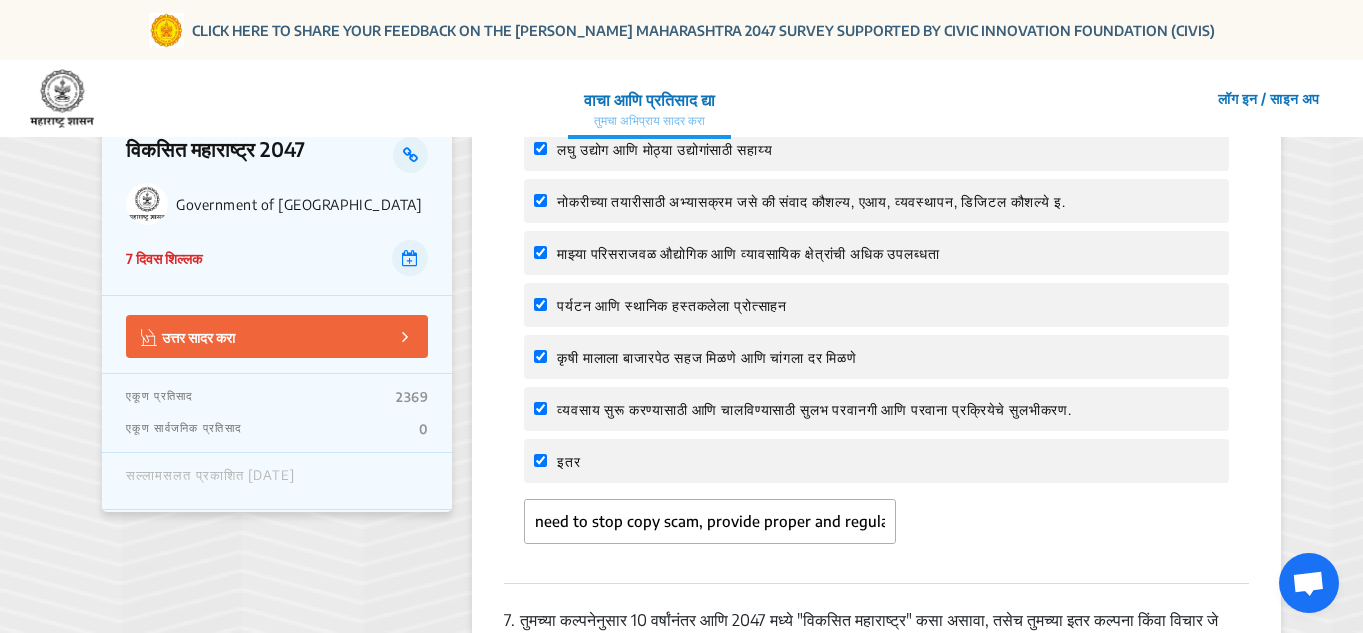 click on "6.  तुमच्या मते, तुमच्यासाठी रोजगार आणि उपजीविकेच्या चांगल्या संधी कशामुळे निर्माण होतील?  Choose as many as you like लघु उद्योग आणि  मोठ्या उद्योगांसाठी सहाय्य  नोकरीच्या तयारीसाठी अभ्यासक्रम जसे की संवाद कौशल्य, एआय, व्यवस्थापन, डिजिटल कौशल्ये इ. माझ्या परिसराजवळ  औद्योगिक आणि व्यावसायिक क्षेत्रांची अधिक उपलब्धता पर्यटन आणि स्थानिक हस्तकलेला प्रोत्साहन   इतर" 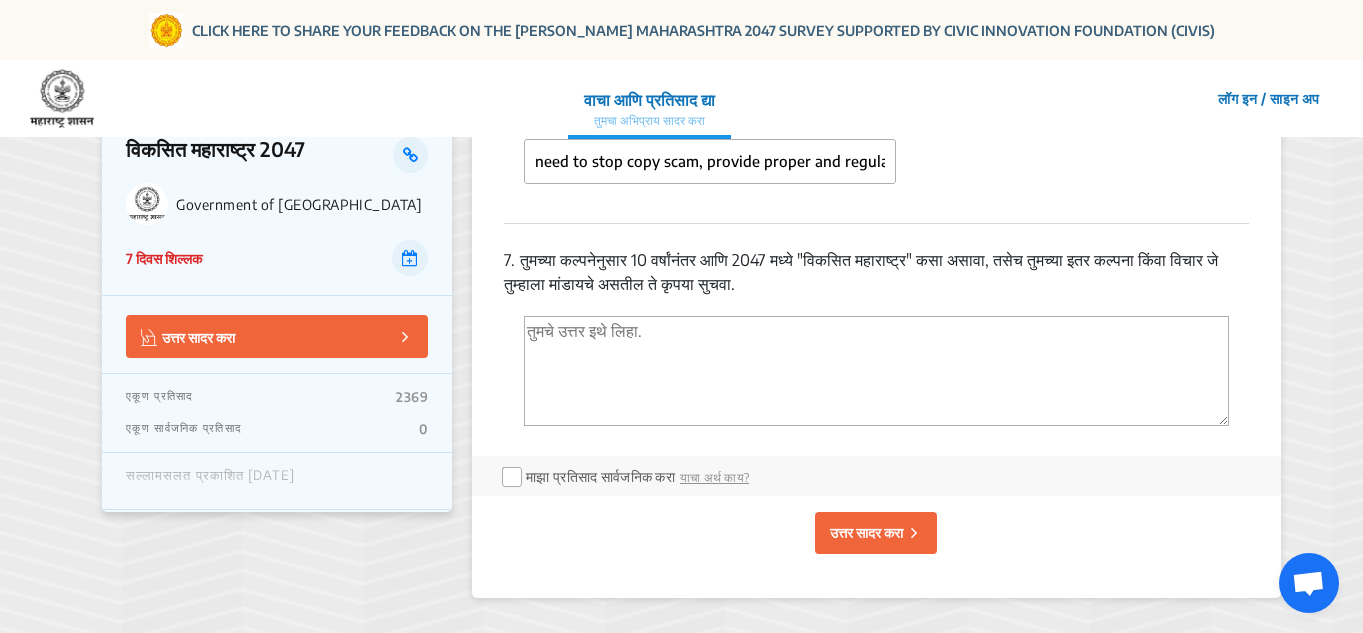 scroll, scrollTop: 3240, scrollLeft: 0, axis: vertical 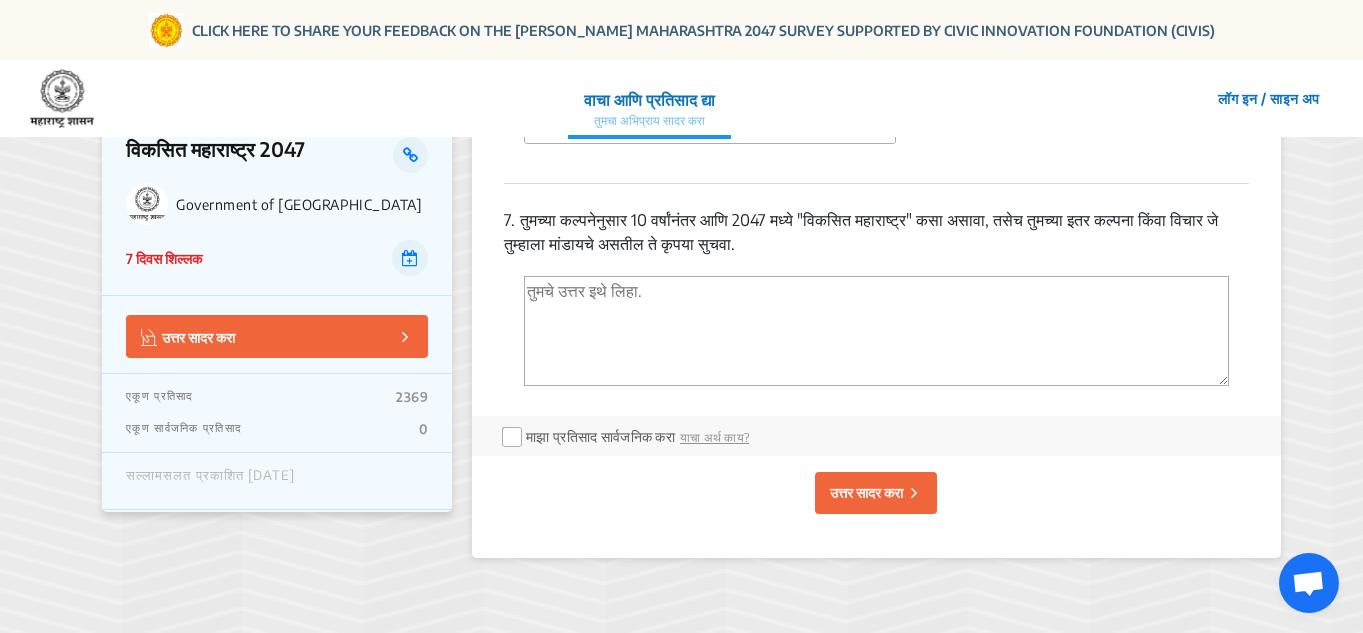 click at bounding box center (876, 331) 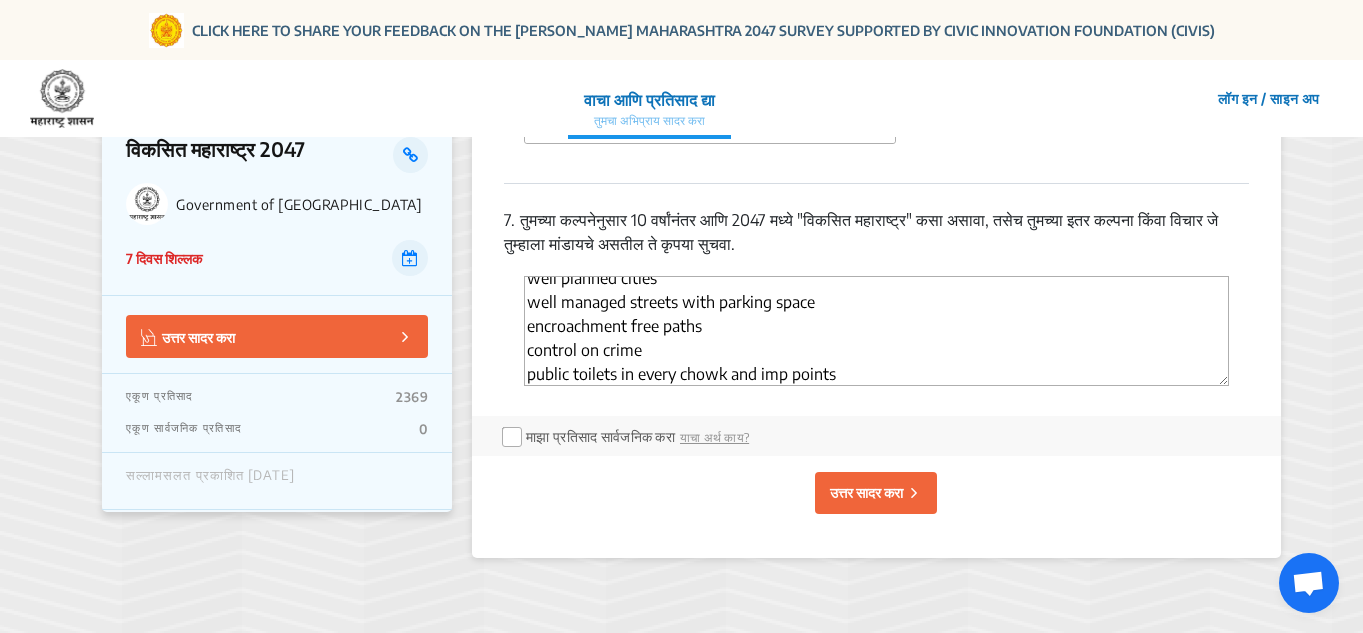 scroll, scrollTop: 37, scrollLeft: 0, axis: vertical 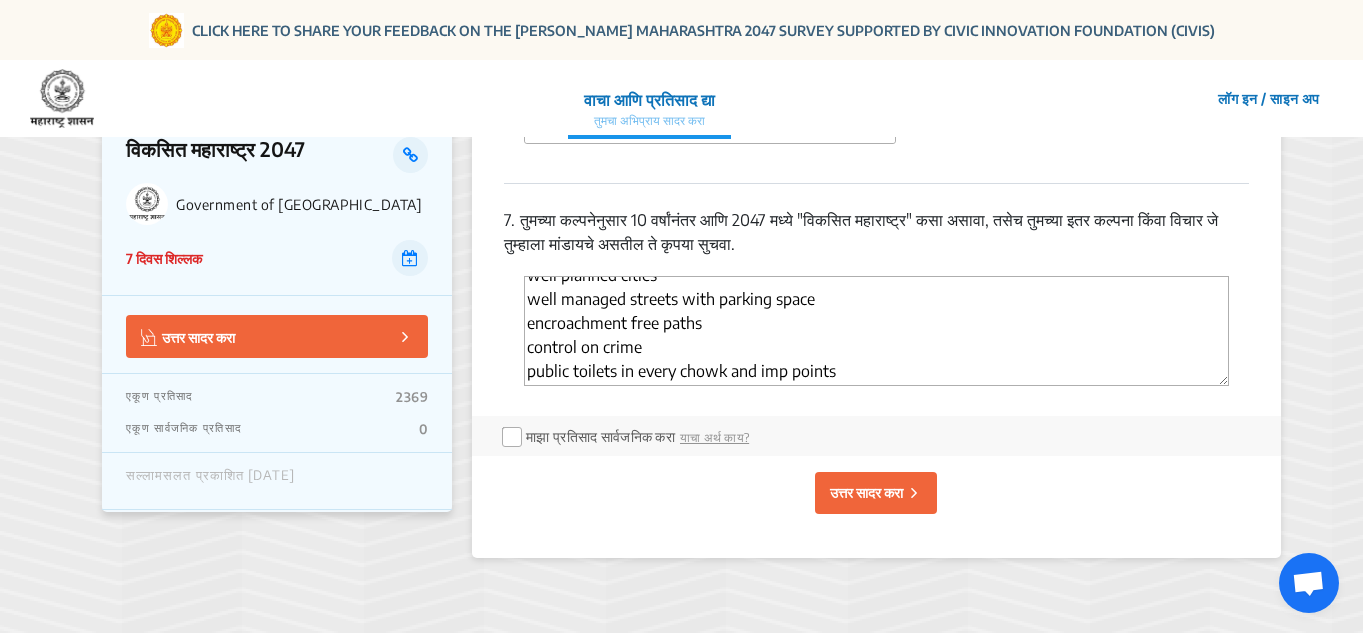 click on "well planned cities
well managed streets with parking space
encroachment free paths
control on crime
public toilets in every chowk and imp points" at bounding box center [876, 331] 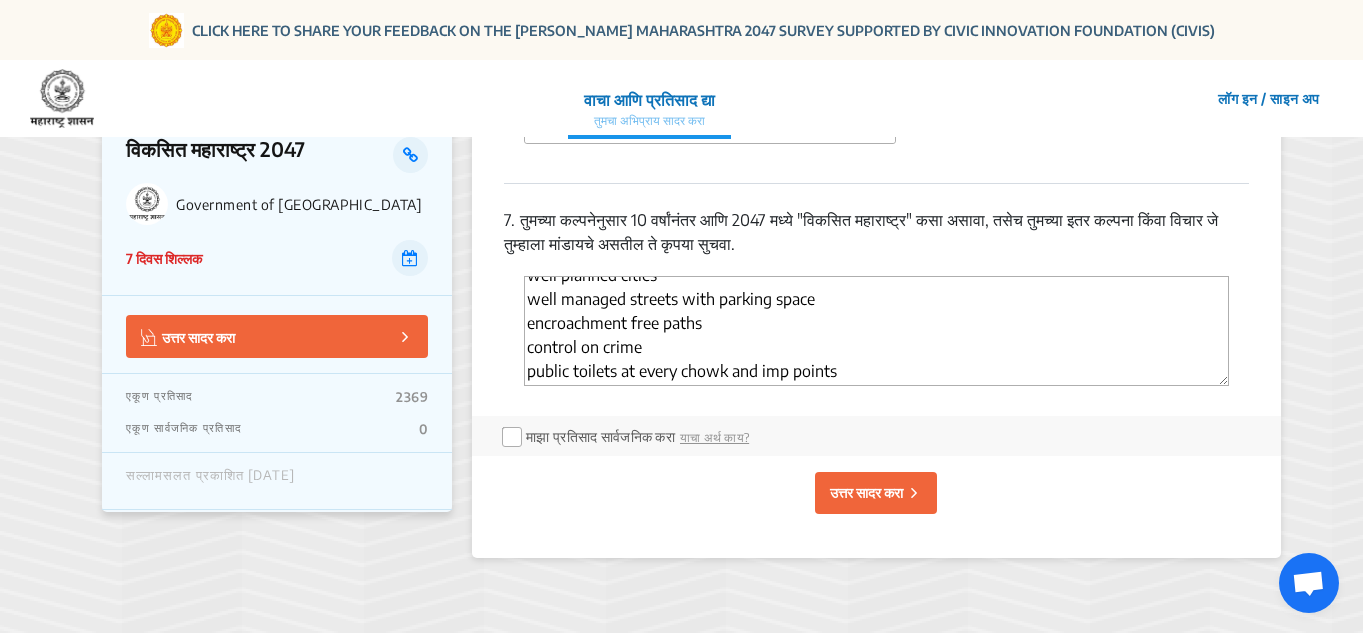 click on "well planned cities
well managed streets with parking space
encroachment free paths
control on crime
public toilets at every chowk and imp points" at bounding box center [876, 331] 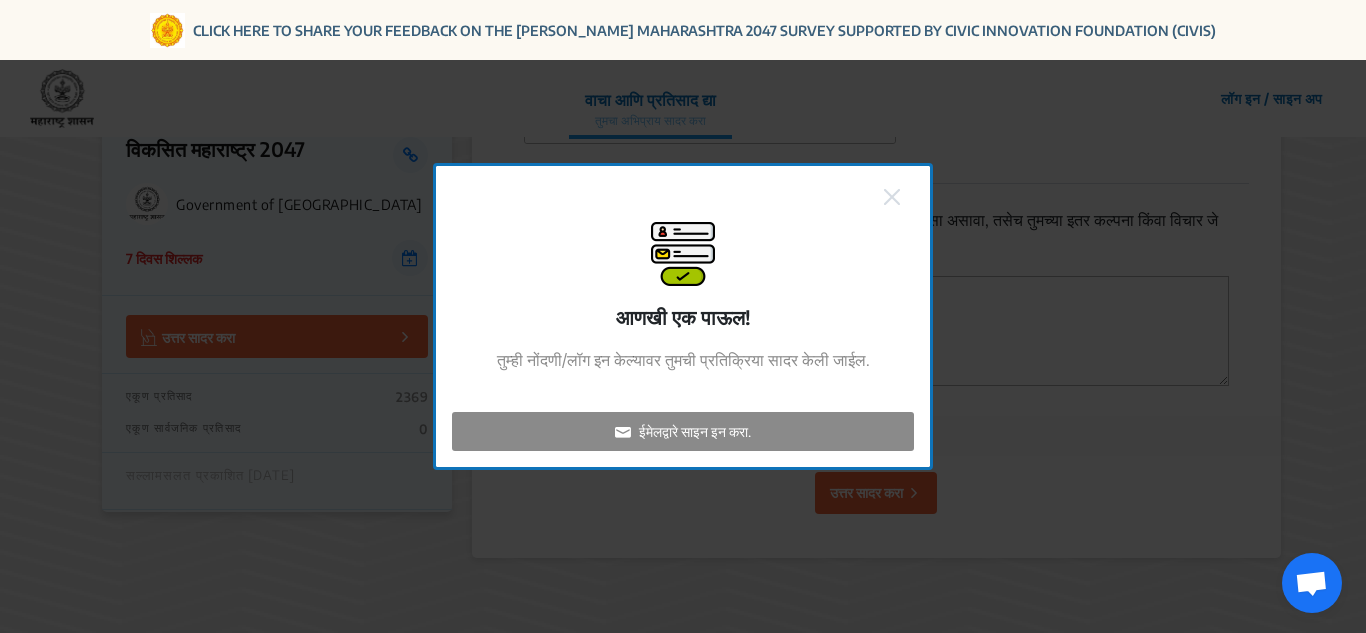 click 